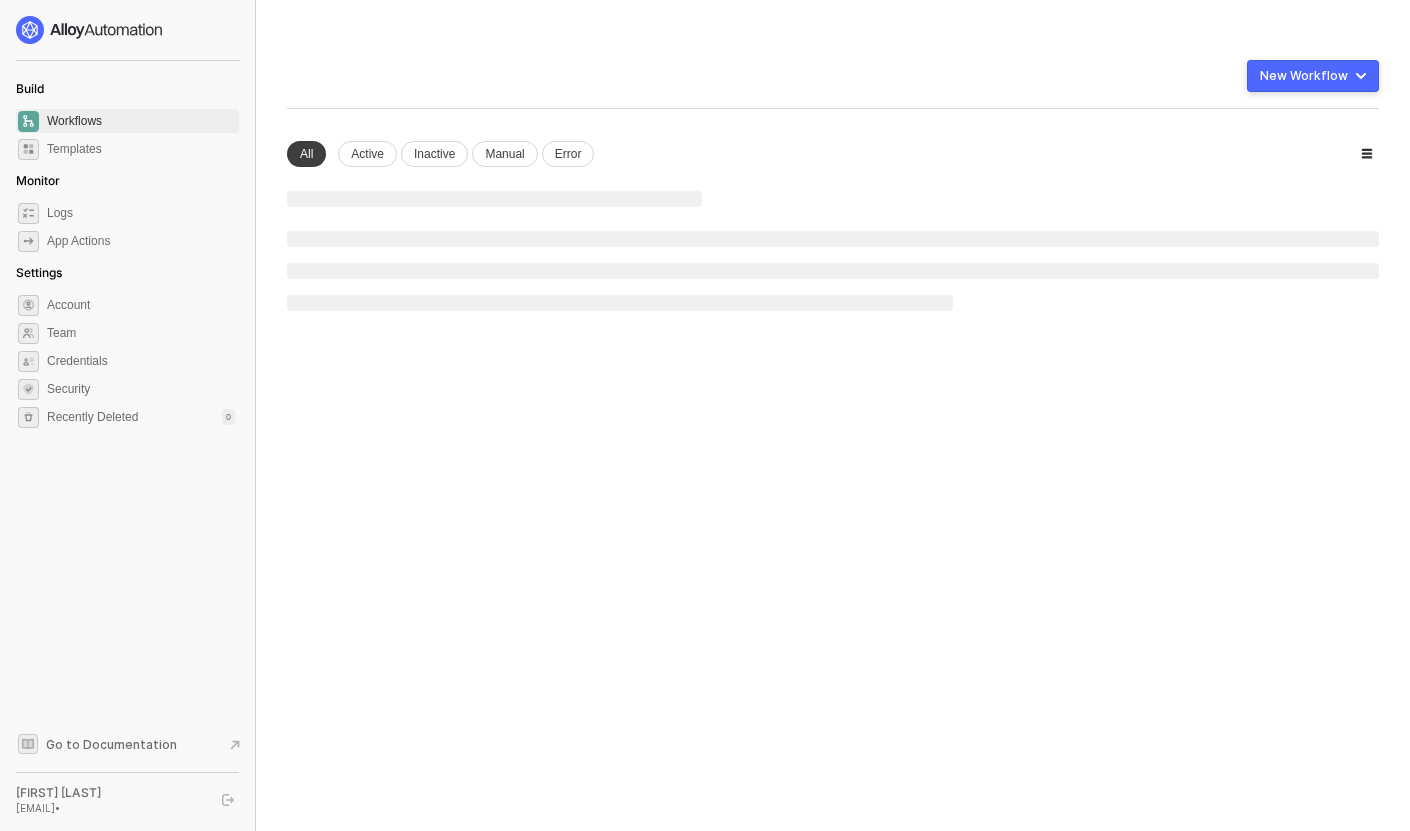scroll, scrollTop: 0, scrollLeft: 0, axis: both 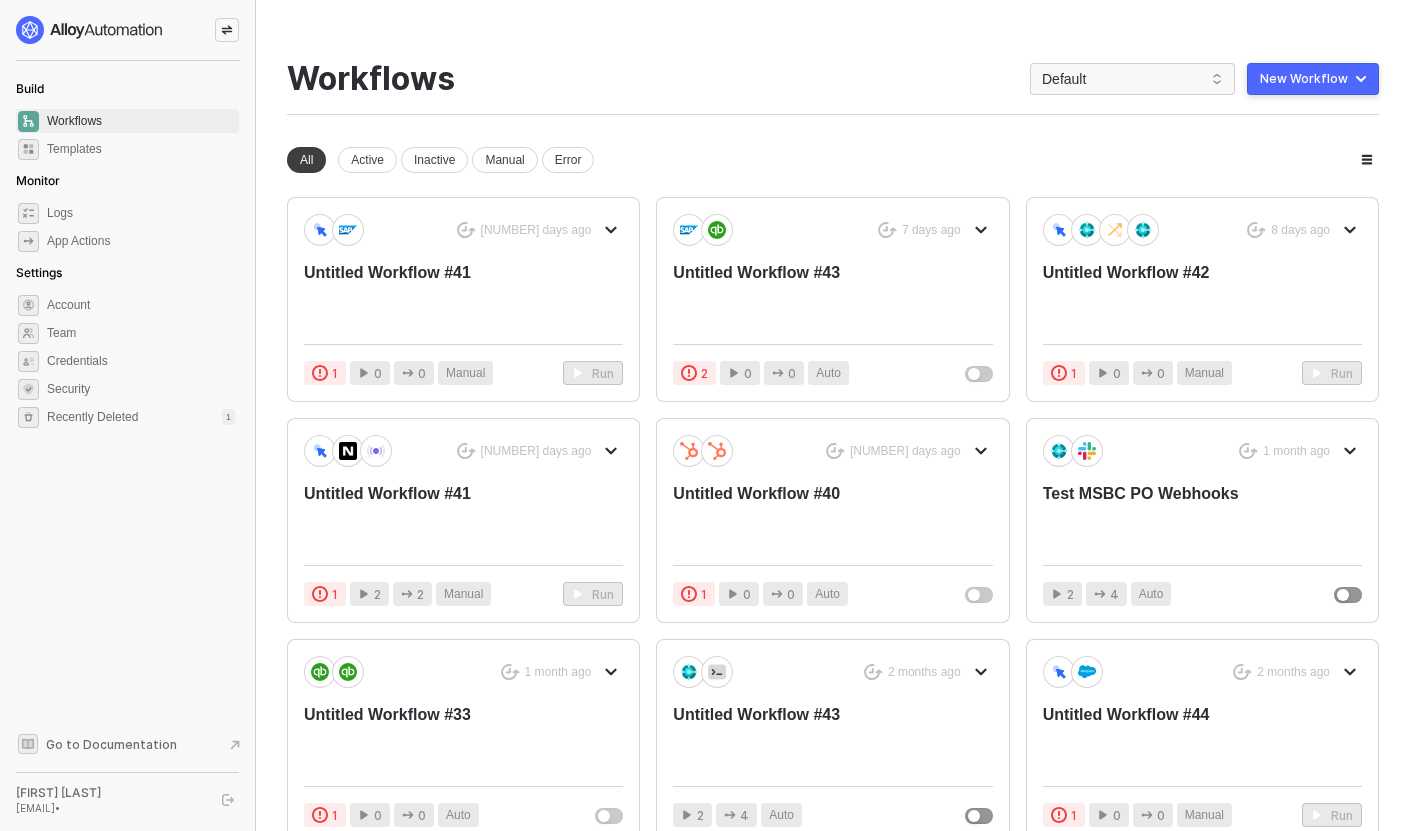 click on "You need to expand your browser window or switch to a computer with a bigger screen resolution  to create a new workflow. Workflows Default New Workflow New workspace All Active Inactive Manual Error 4 days ago Untitled Workflow #41 1 0 0 Manual Run 7 days ago Untitled Workflow #43 2 0 0 Auto 8 days ago Untitled Workflow #42 1 0 0 Manual Run 24 days ago Untitled Workflow #41 1 2 2 Manual Run 26 days ago Untitled Workflow #40 1 0 0 Auto 1 month ago Test MSBC PO Webhooks 2 4 Auto 1 month ago Untitled Workflow #33 1 0 0 Auto 2 months ago Untitled Workflow #43 2 4 Auto 2 months ago Untitled Workflow #44 1 0 0 Manual Run New workspace New workspace New workspace New workspace New workspace New workspace" at bounding box center [833, 476] 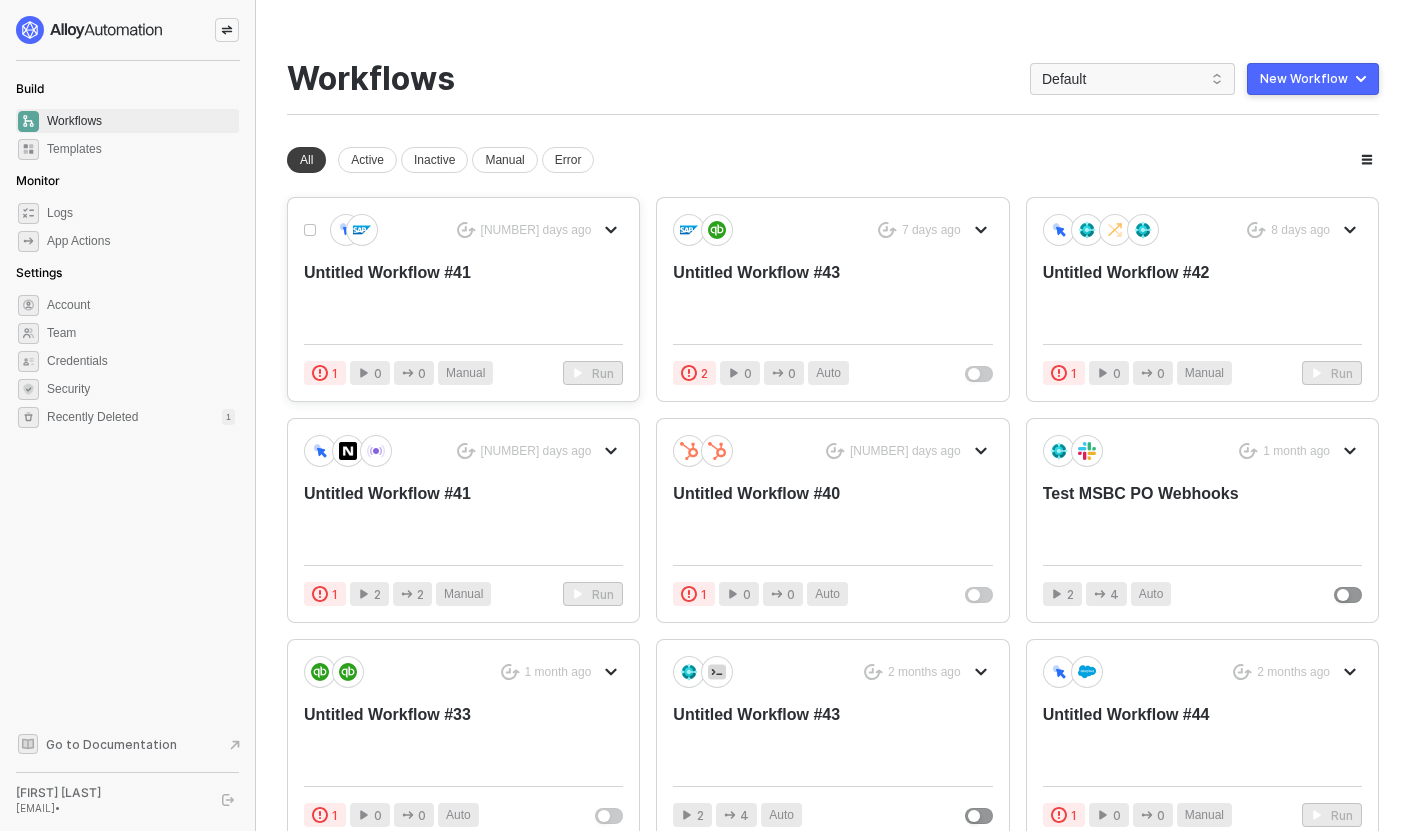 click on "Untitled Workflow #41" at bounding box center (431, 295) 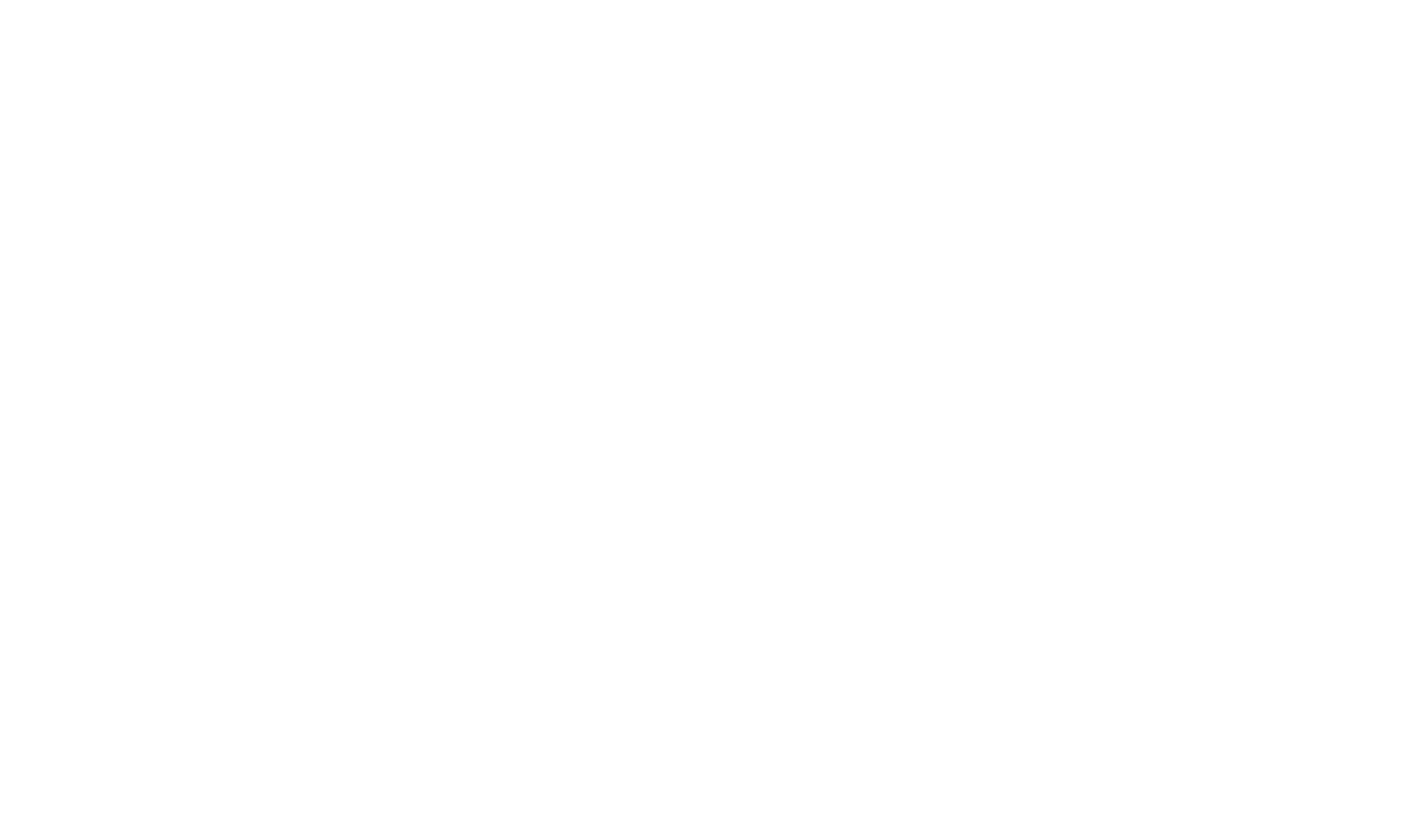 scroll, scrollTop: 0, scrollLeft: 0, axis: both 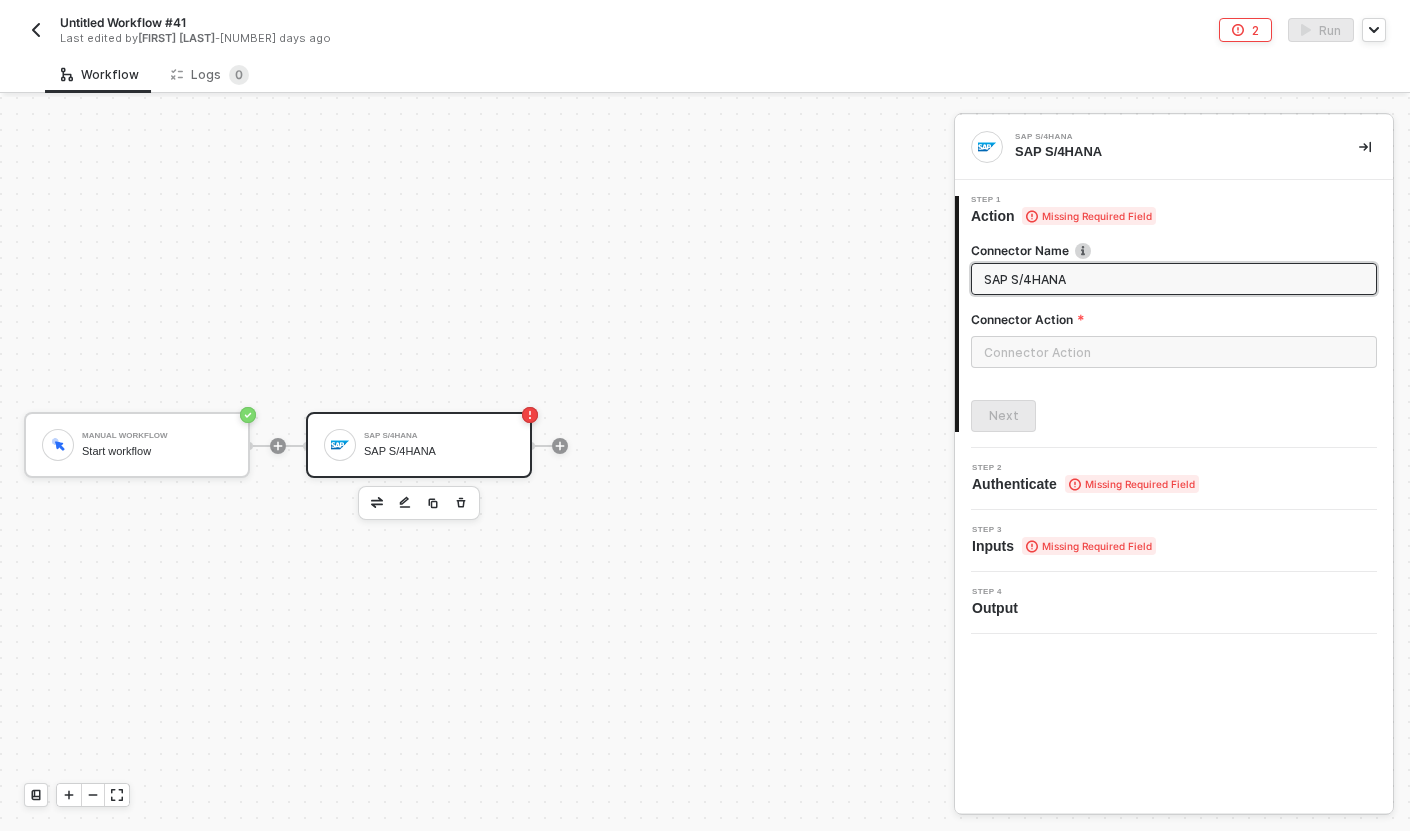 click on "SAP S/4HANA SAP S/4HANA" at bounding box center [419, 445] 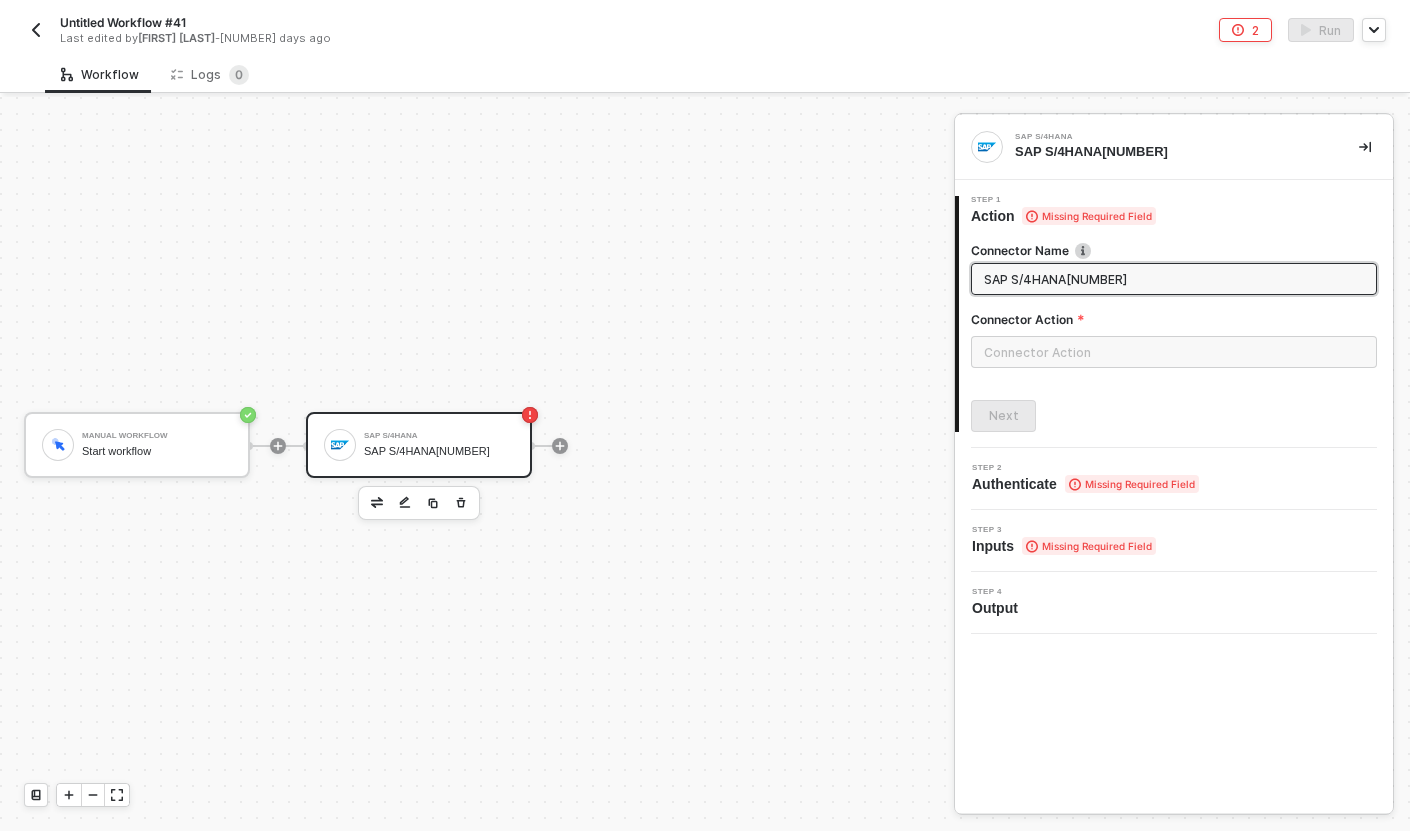 type on "SAP S/4HANA[NUMBER]" 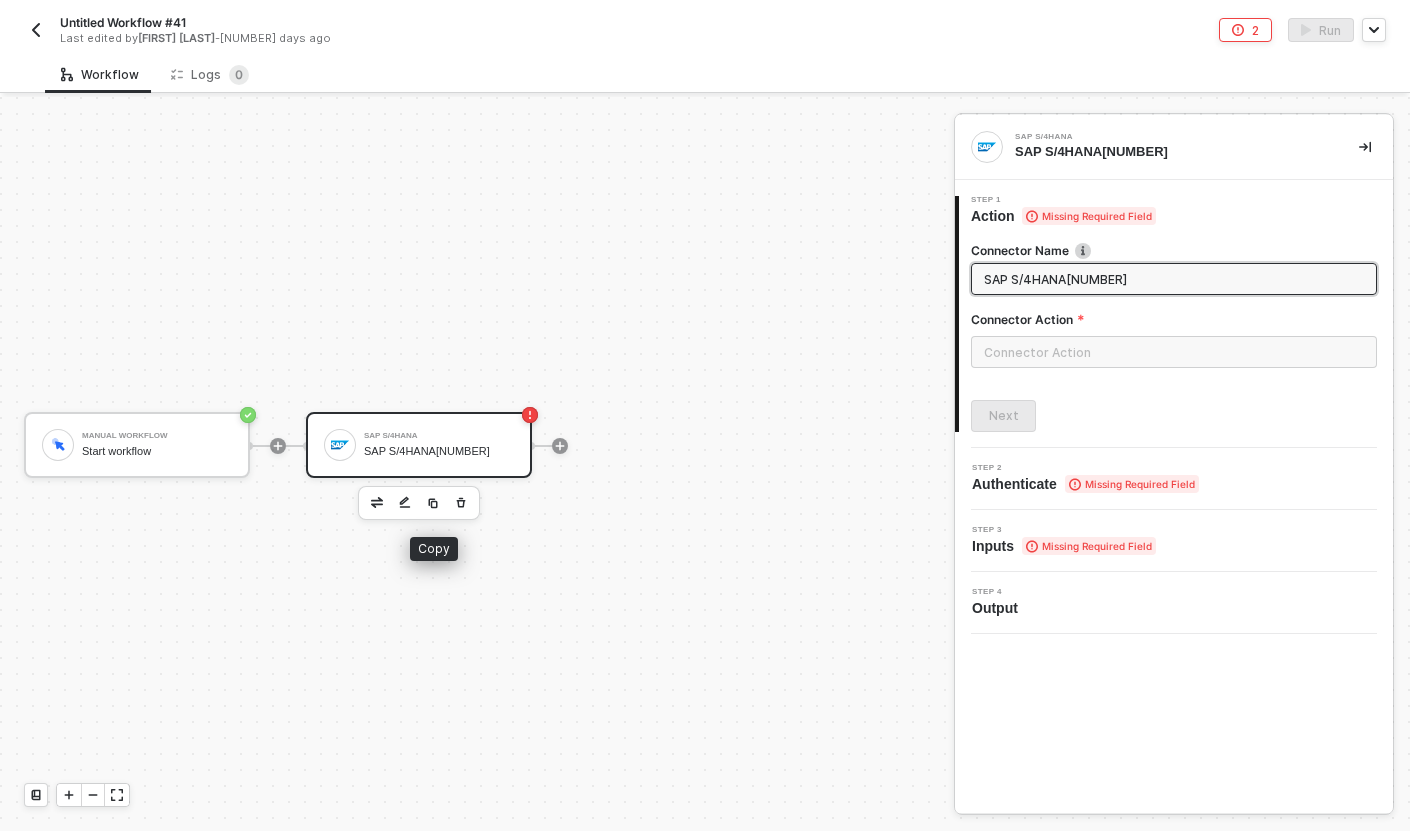 click at bounding box center [377, 503] 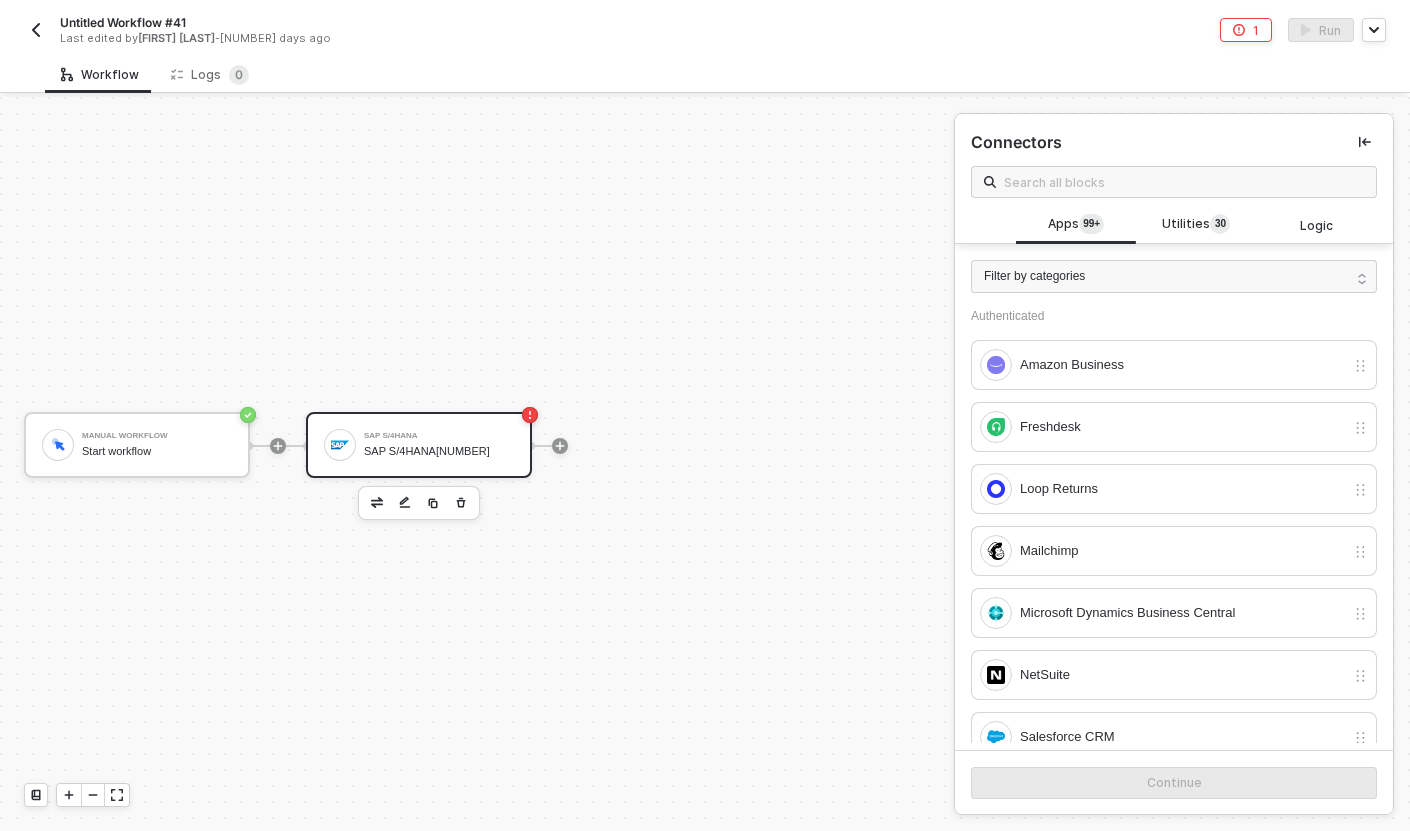 click on "Workflow Logs 0" at bounding box center (727, 74) 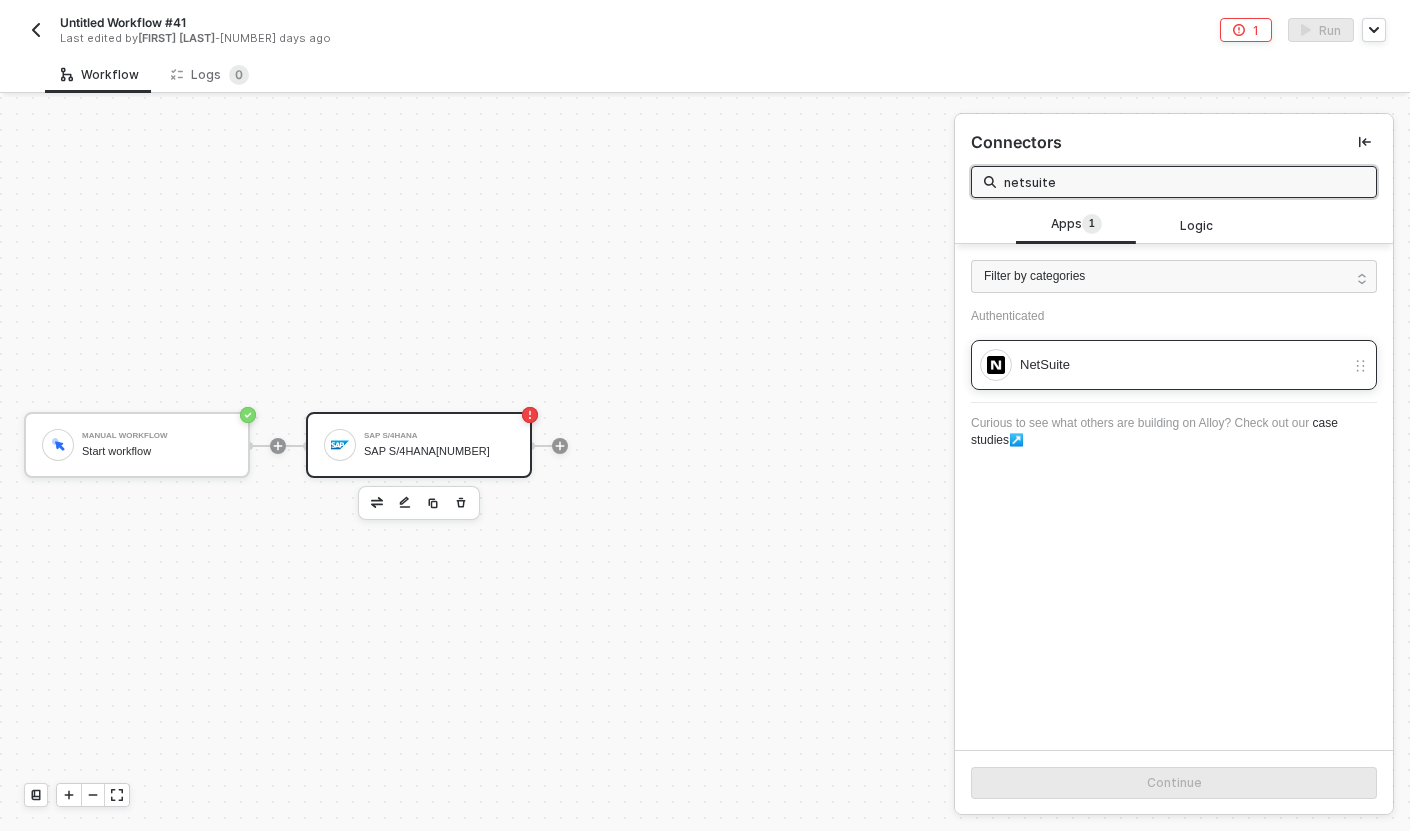 type on "netsuite" 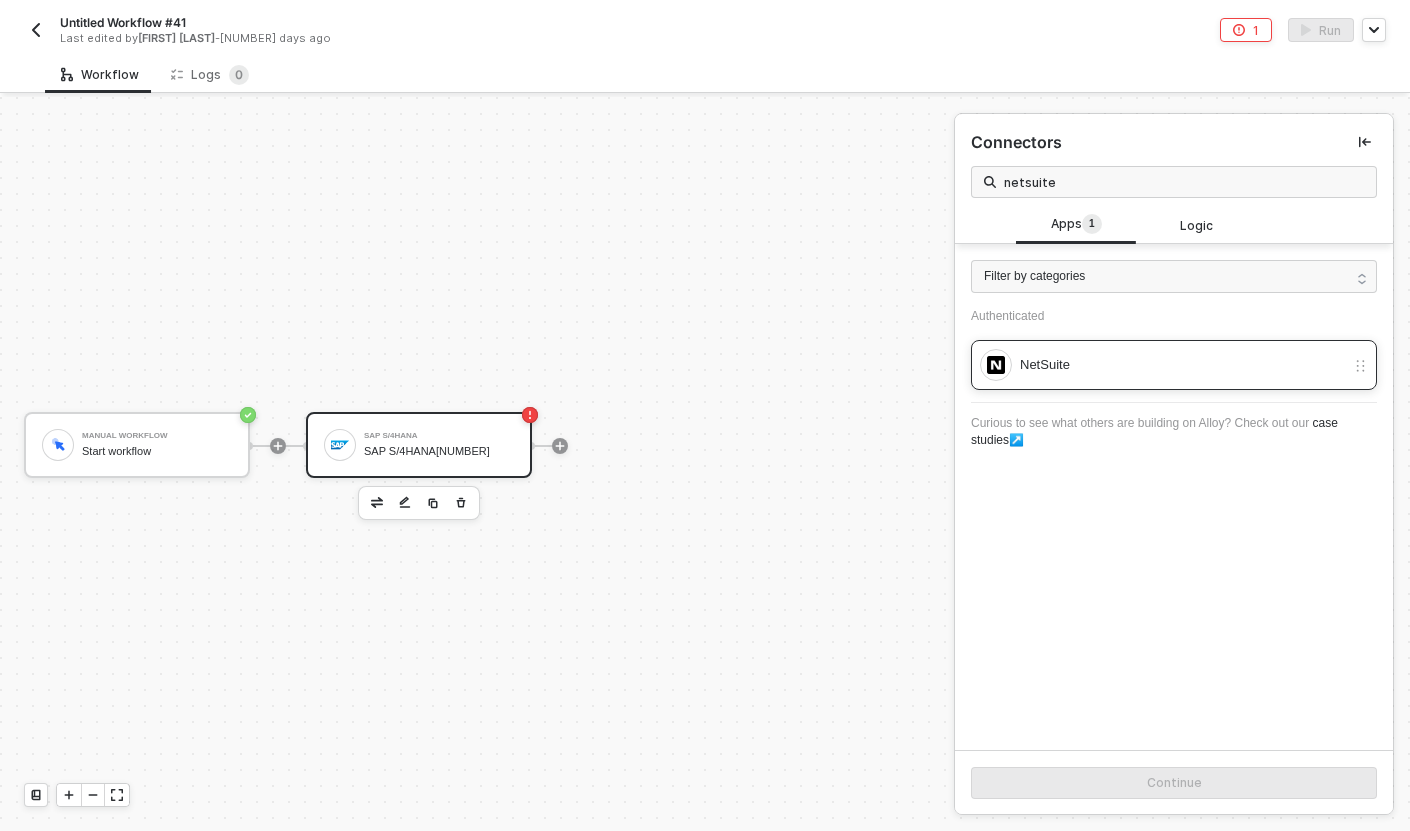 click on "NetSuite" at bounding box center (1182, 365) 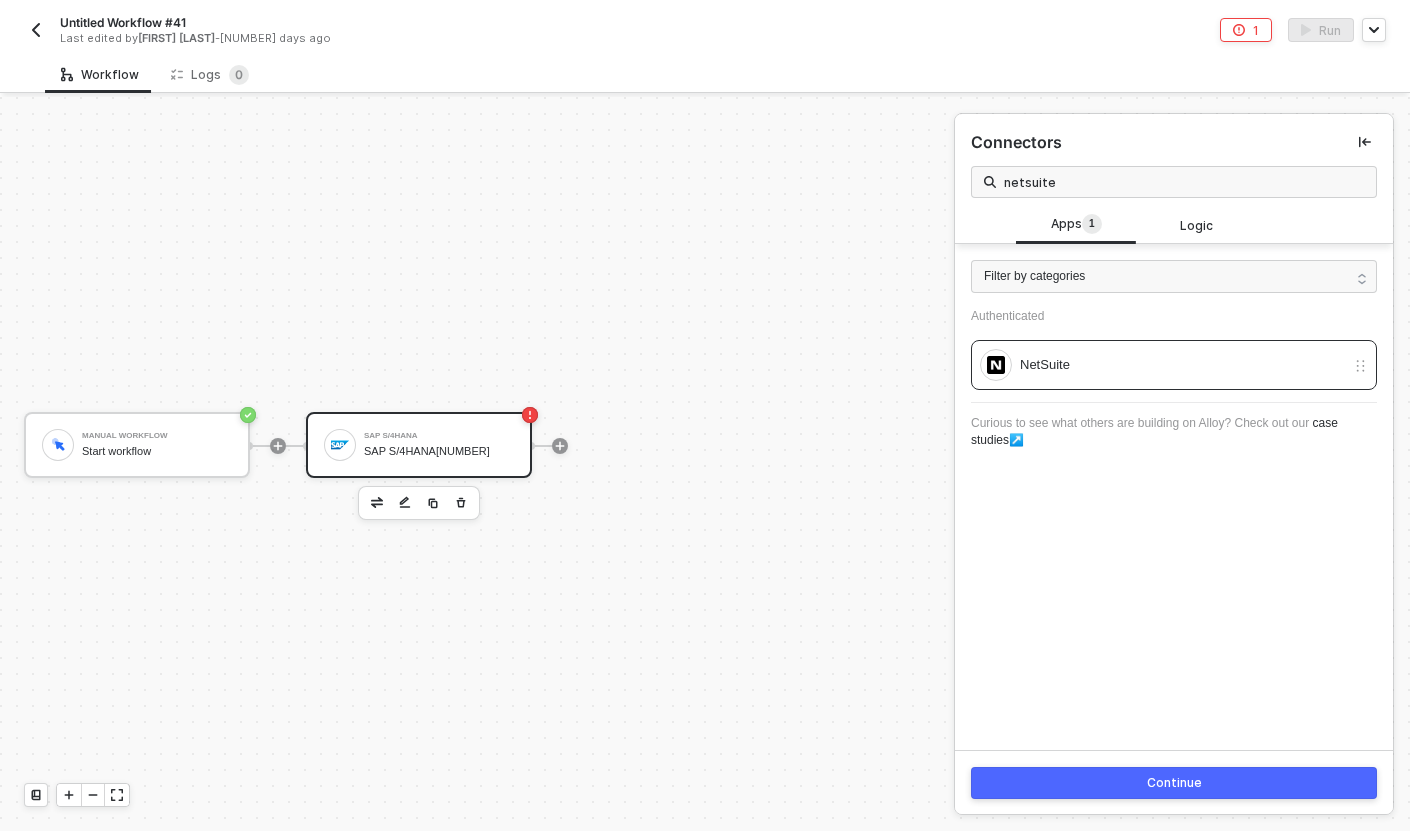 click on "Continue" at bounding box center (1174, 783) 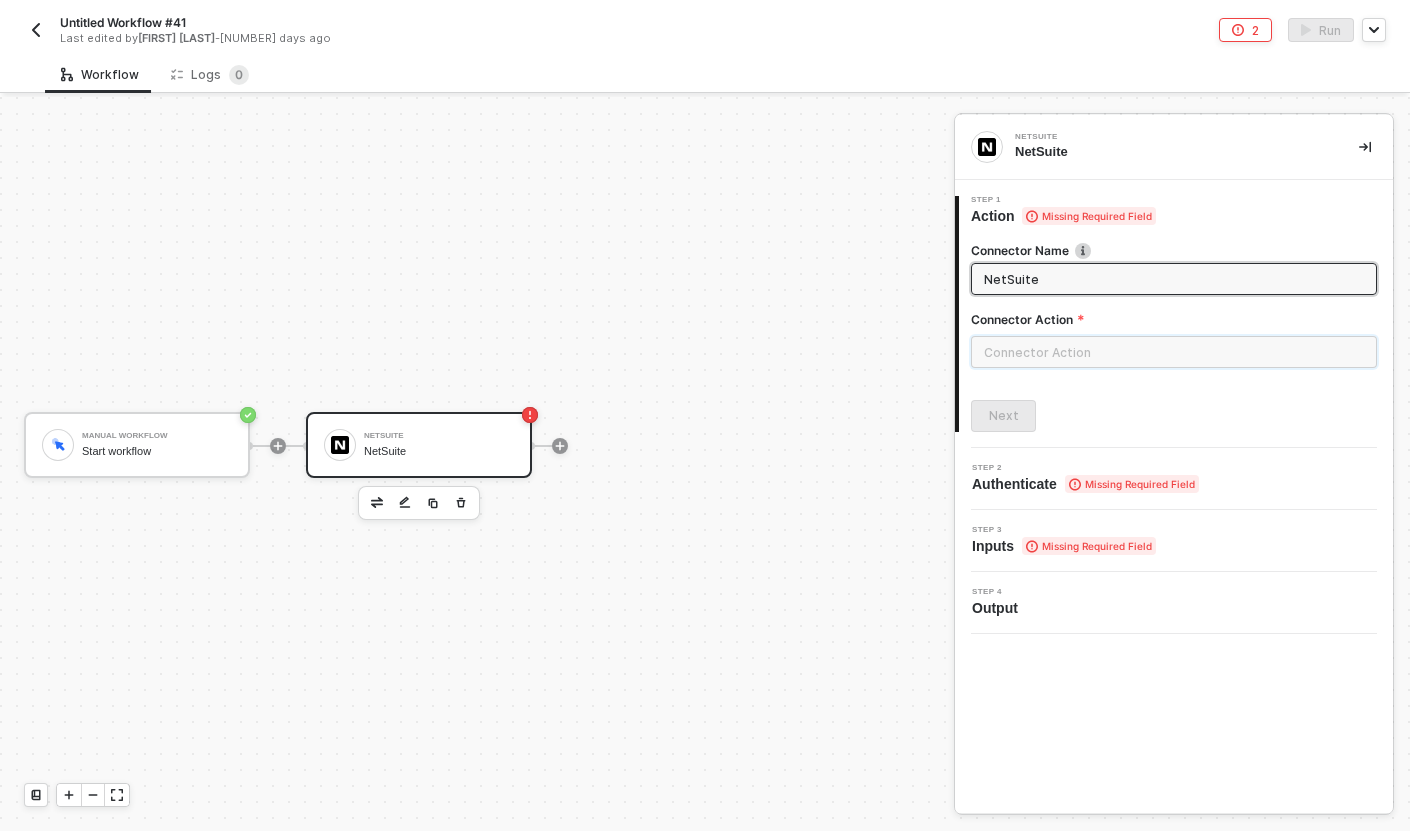 click at bounding box center (1174, 352) 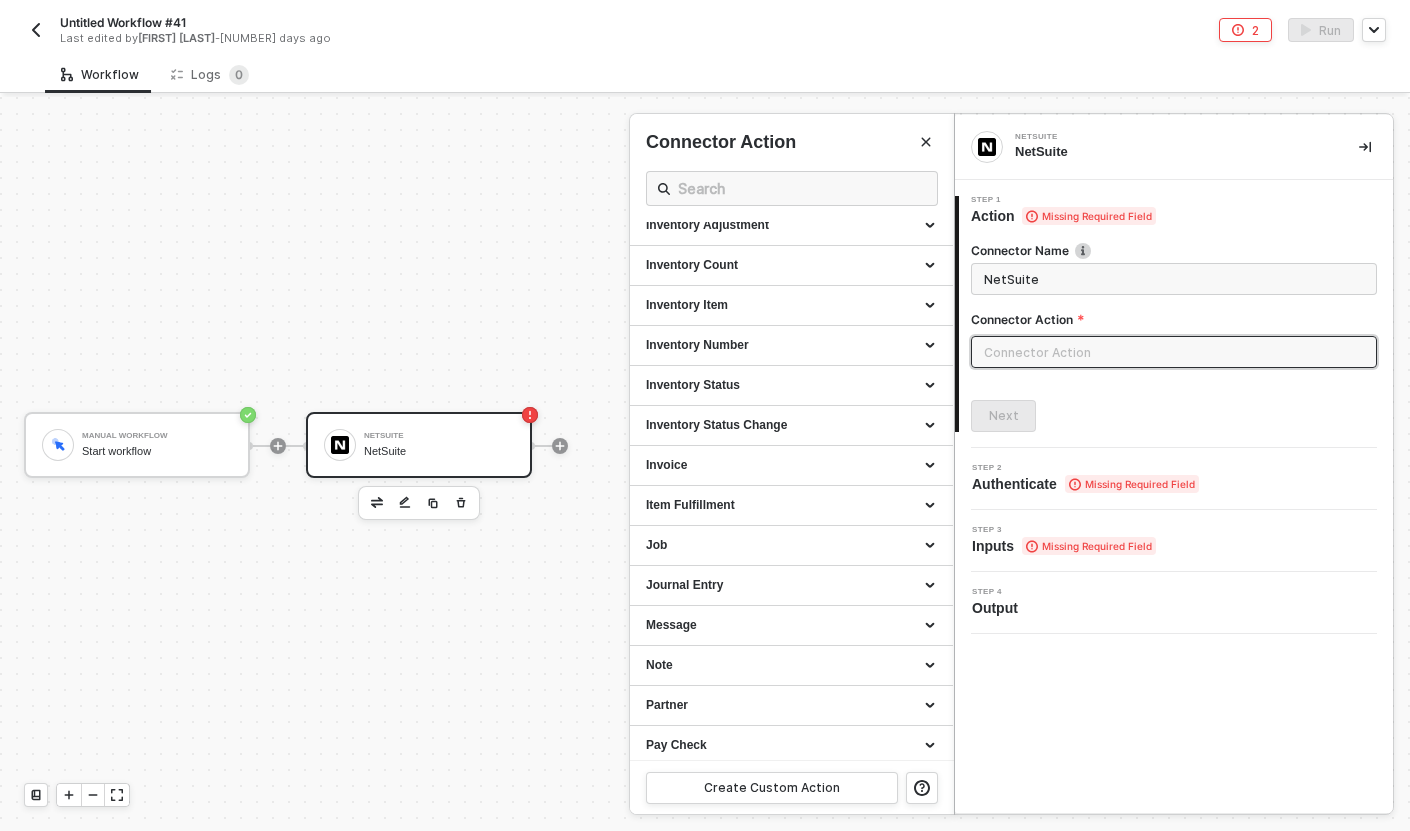 scroll, scrollTop: 1160, scrollLeft: 0, axis: vertical 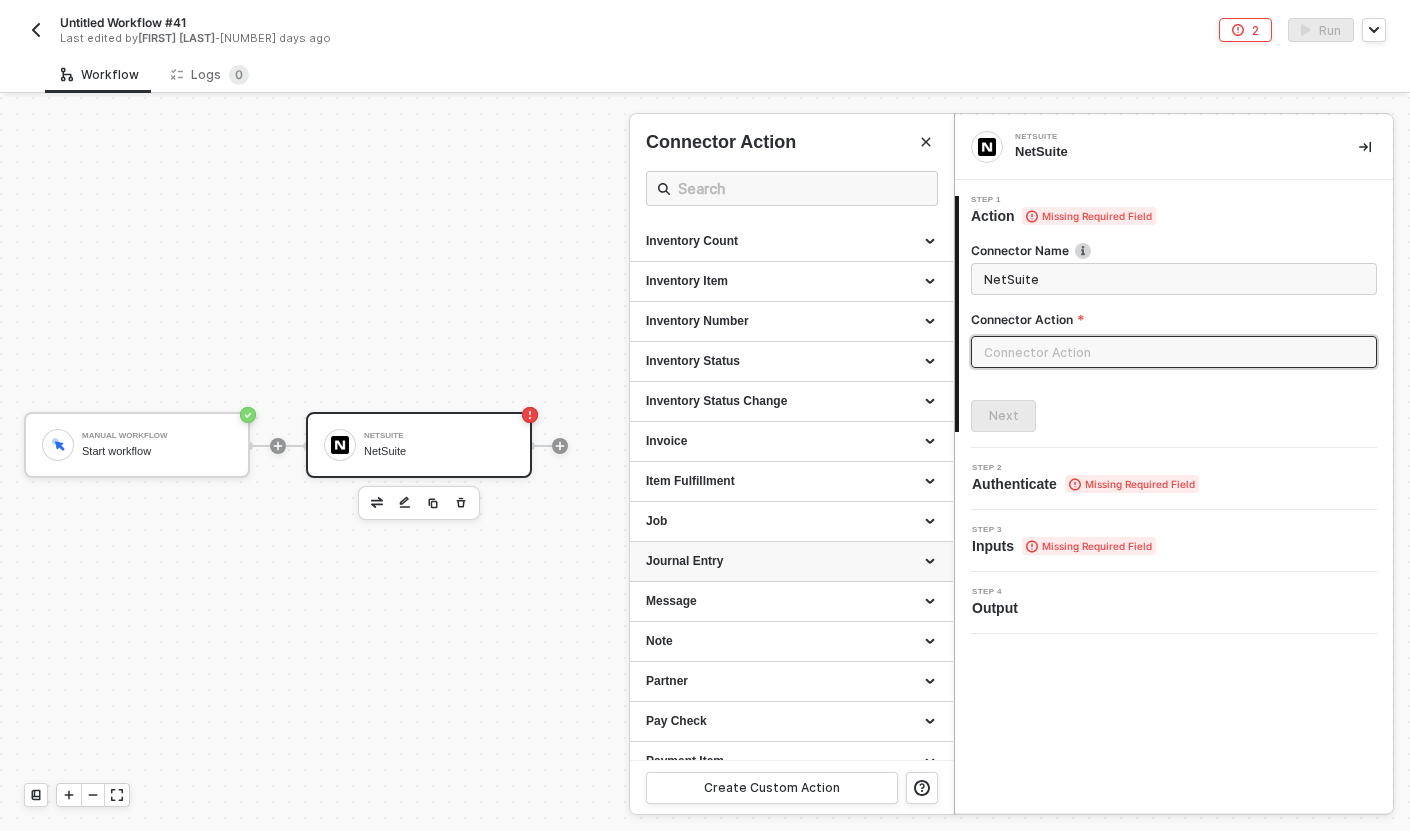 click on "Journal Entry" at bounding box center [791, 561] 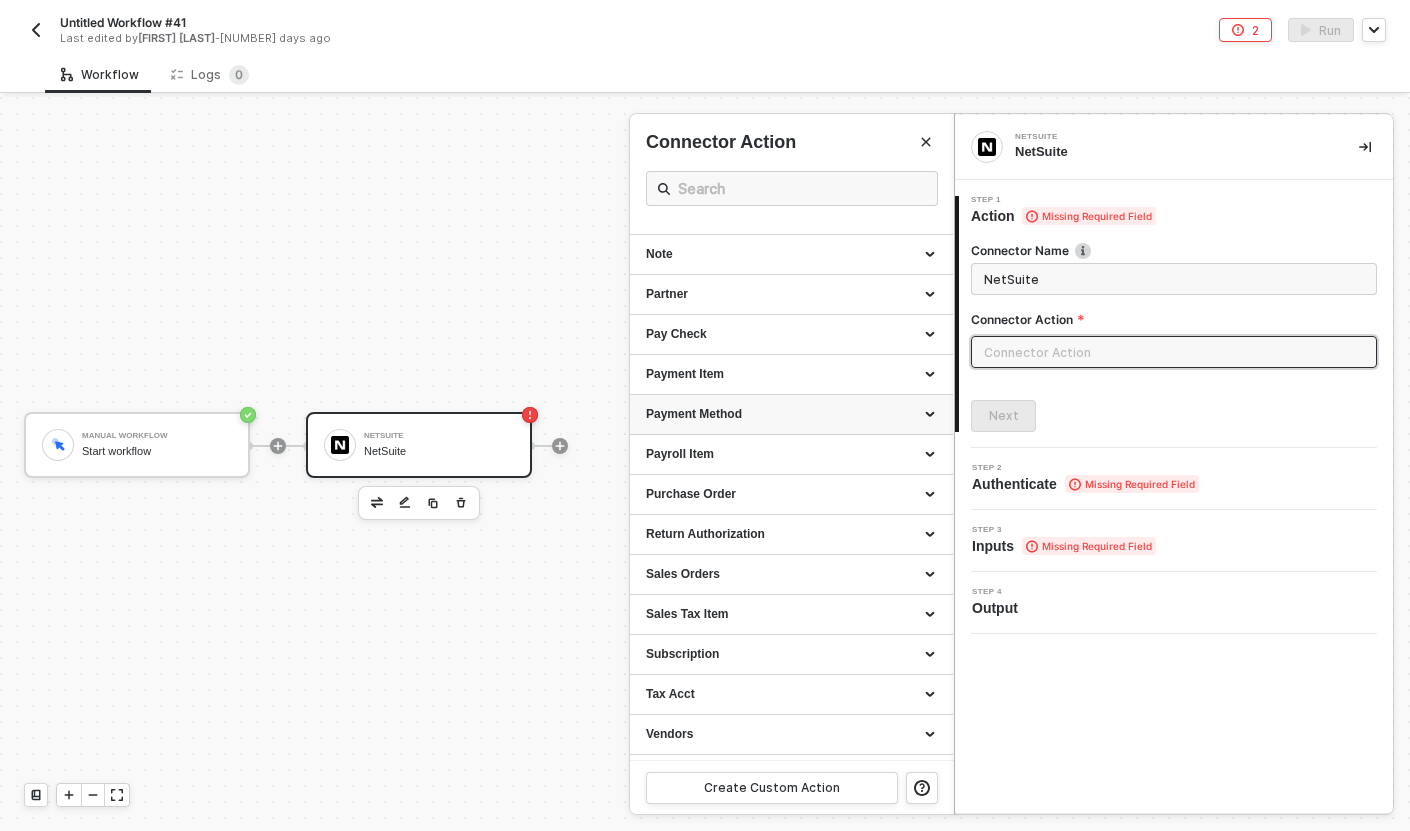 scroll, scrollTop: 1912, scrollLeft: 0, axis: vertical 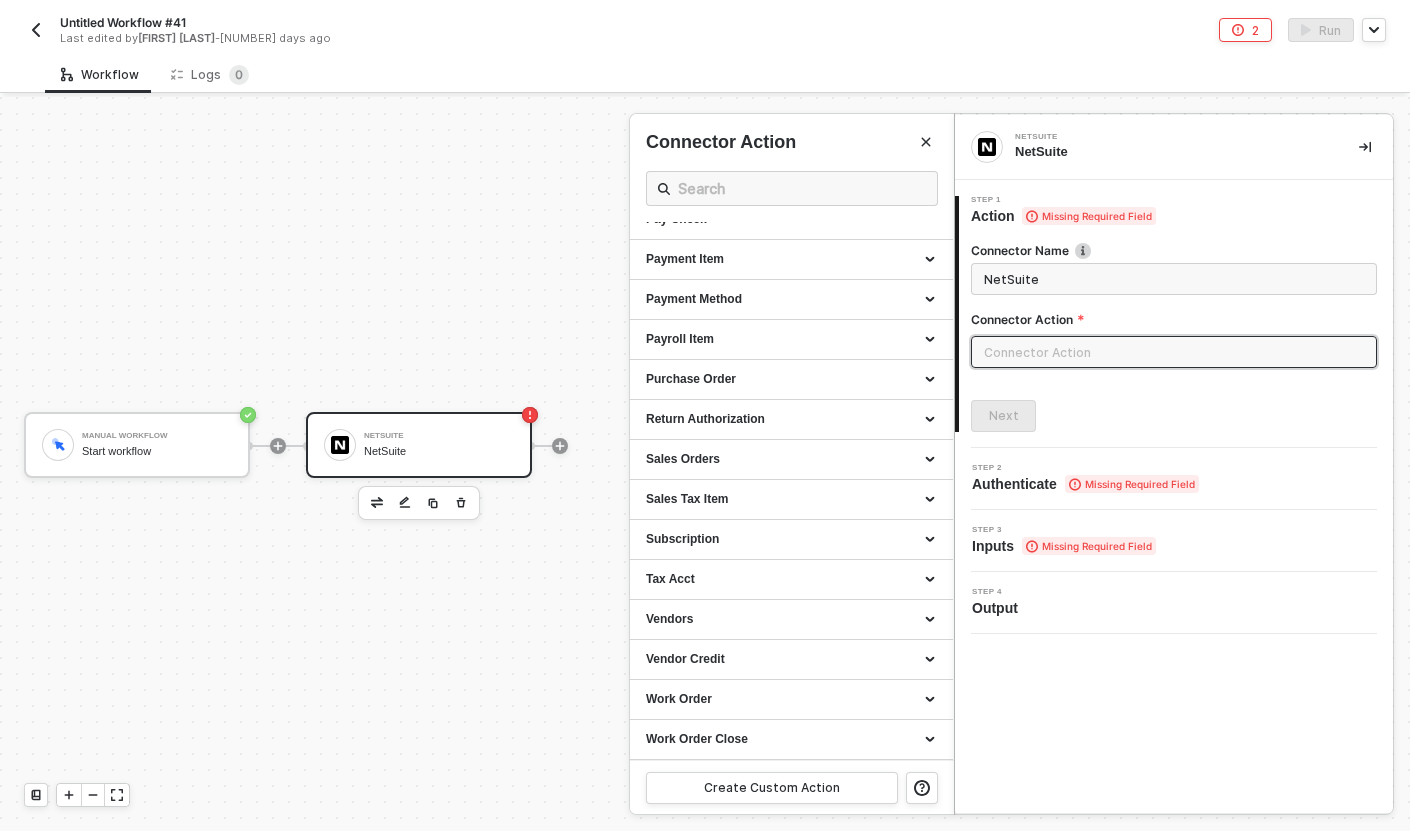 click at bounding box center [705, 464] 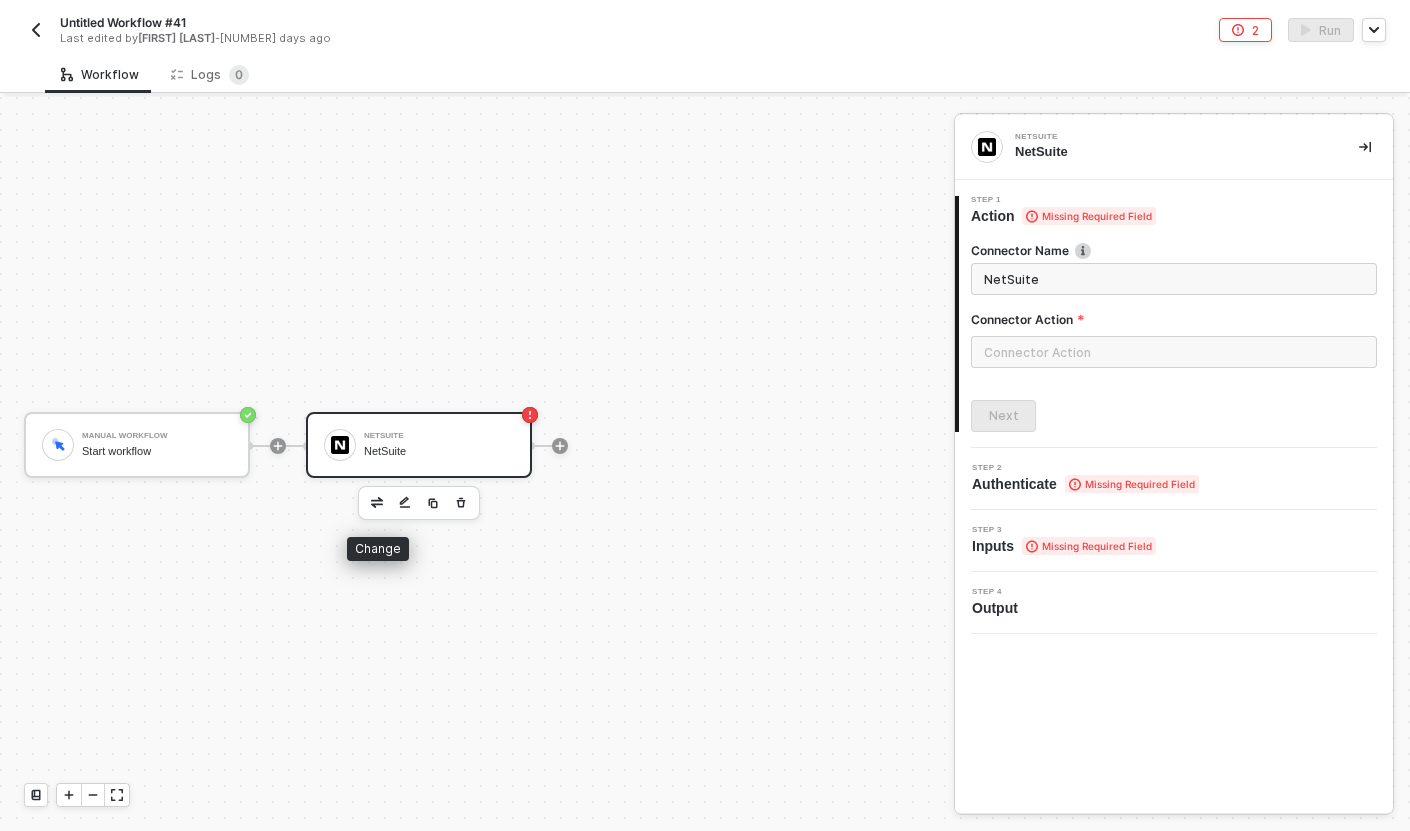 click at bounding box center (377, 503) 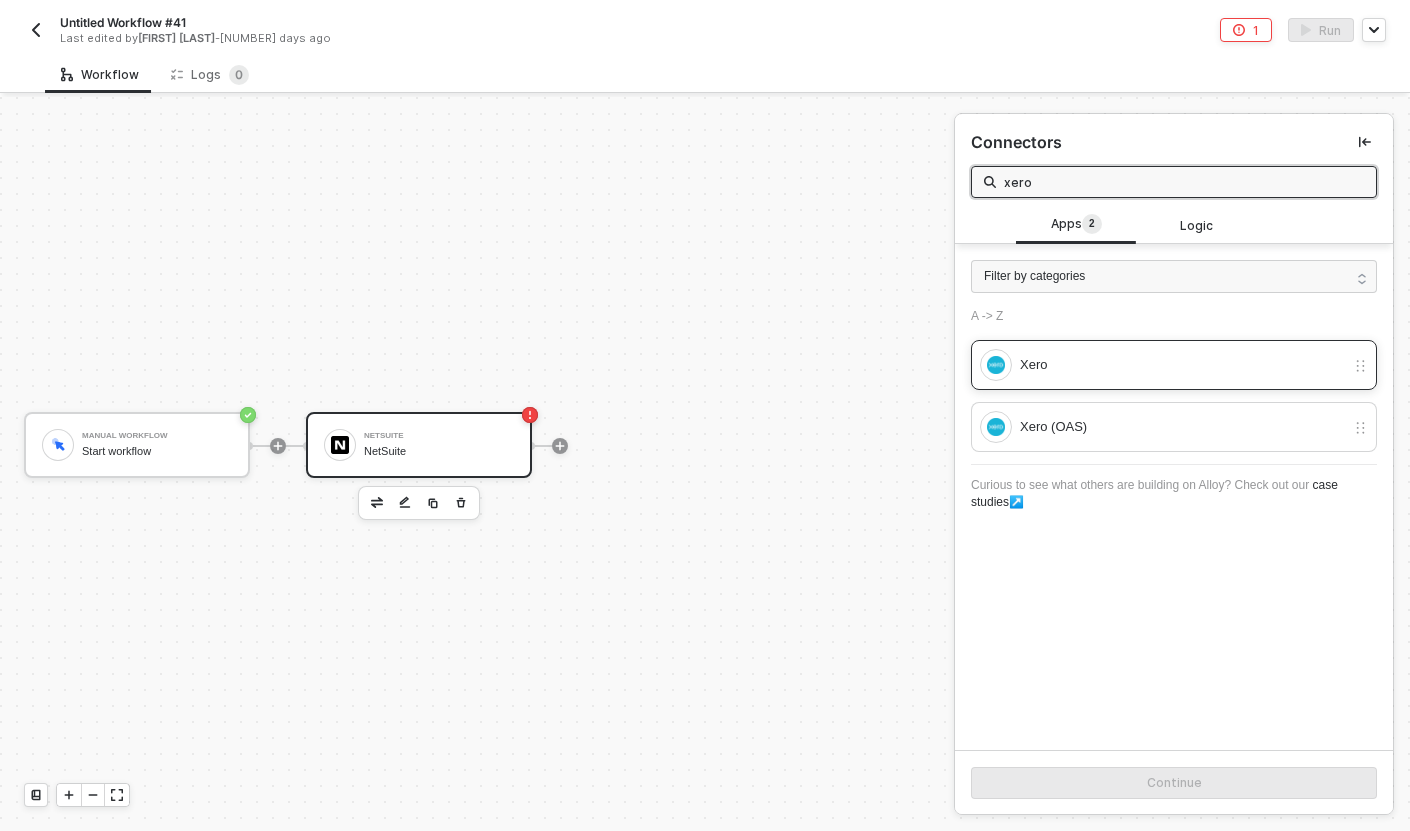 type on "xero" 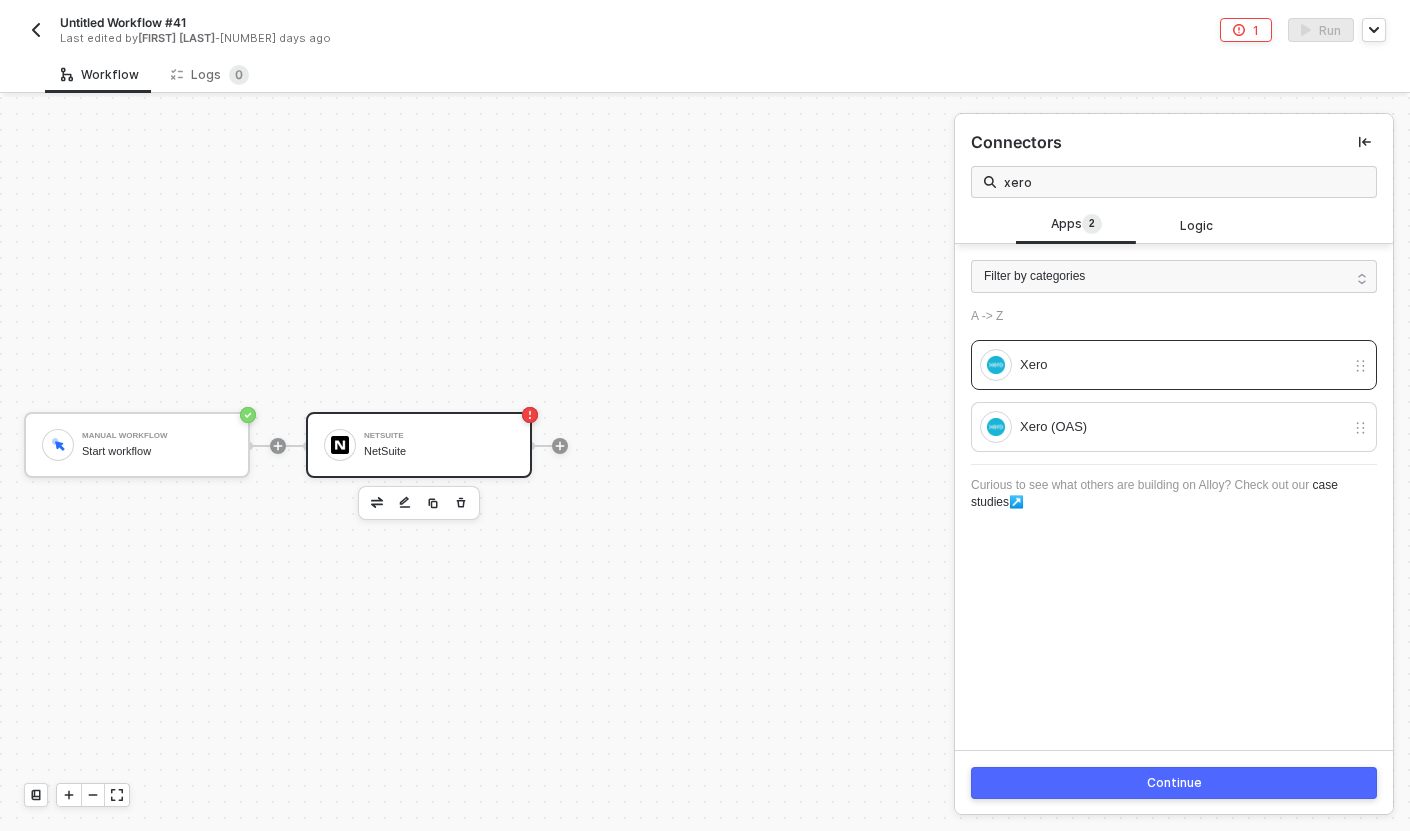 click on "Continue" at bounding box center [1174, 783] 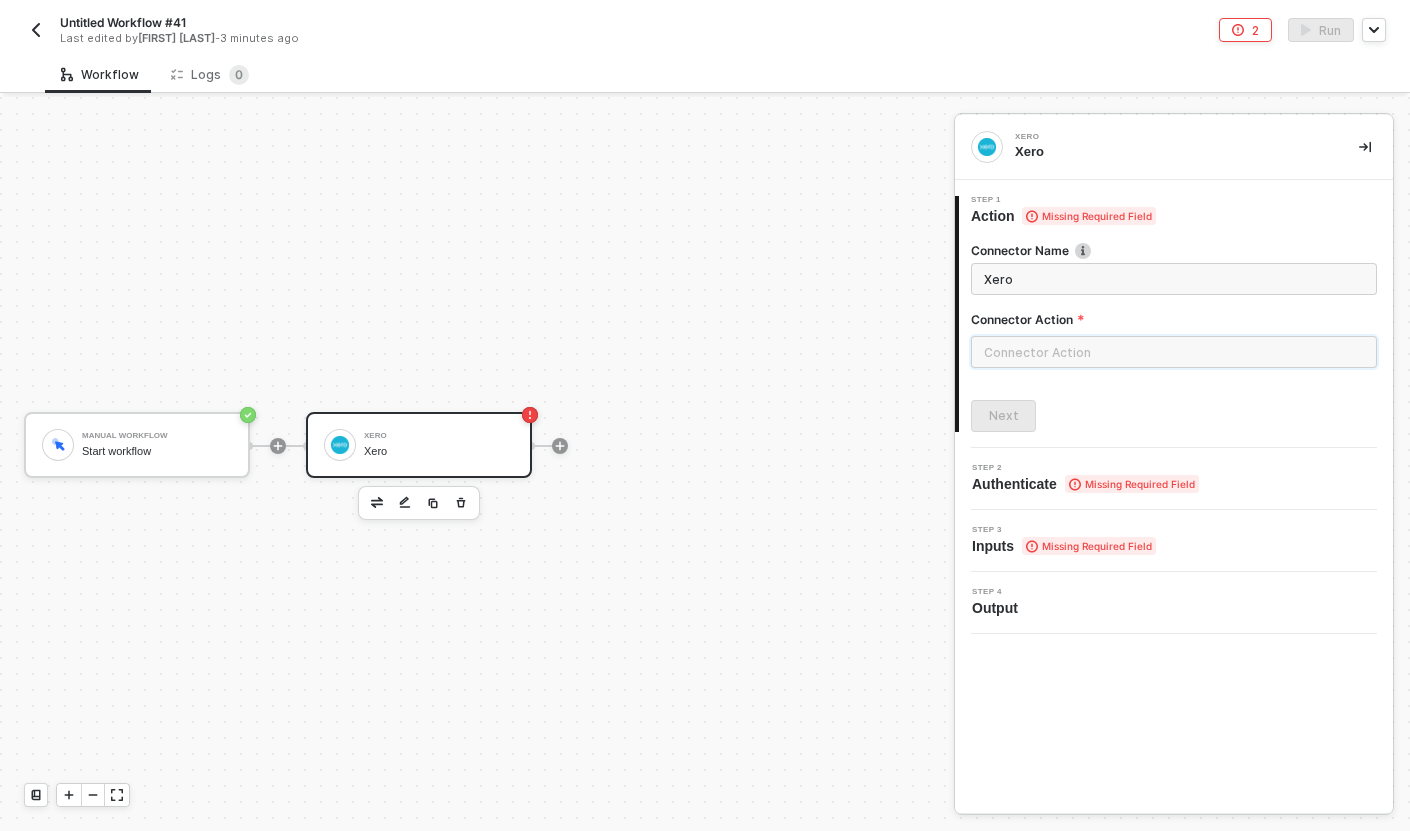 click at bounding box center (1174, 352) 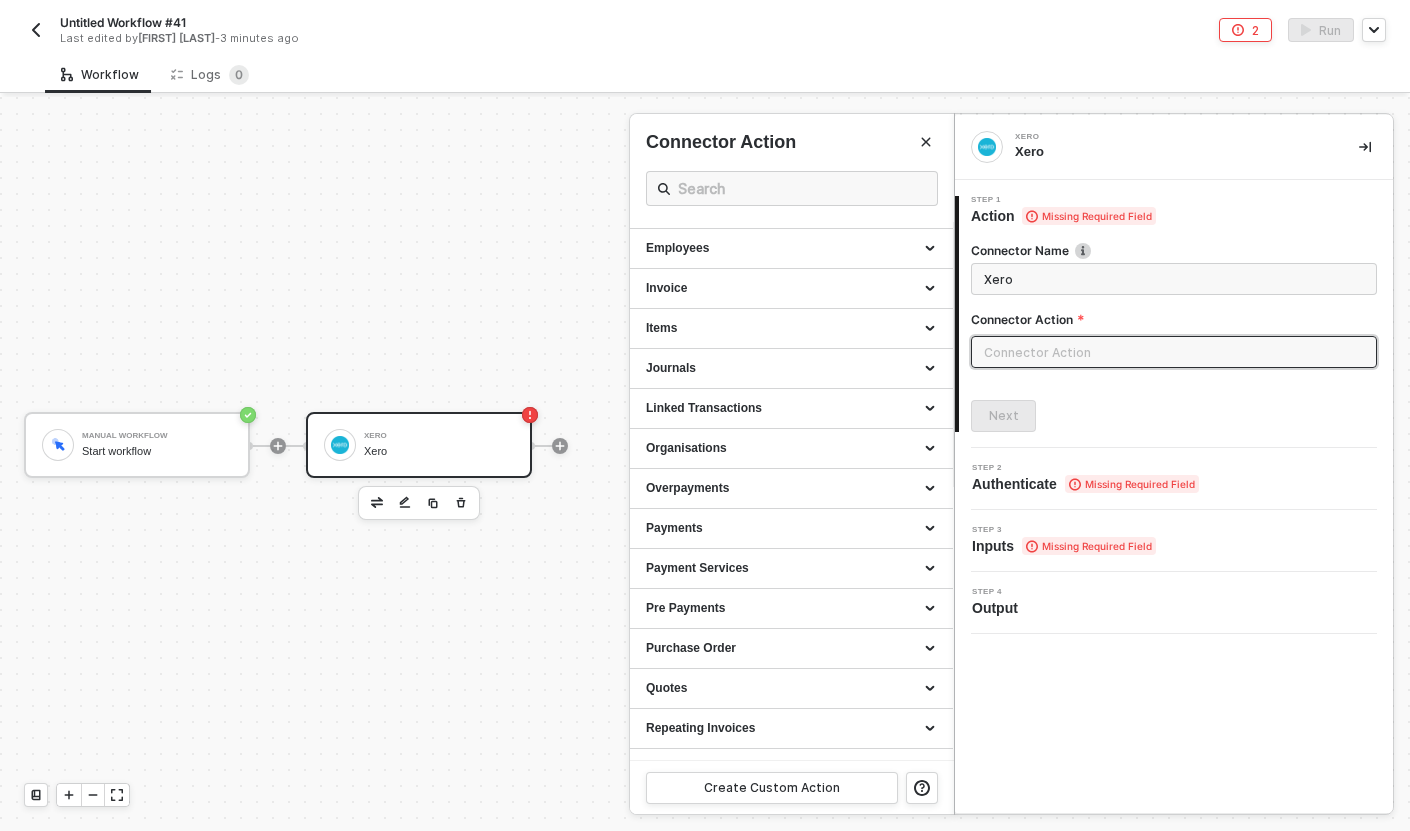 scroll, scrollTop: 382, scrollLeft: 0, axis: vertical 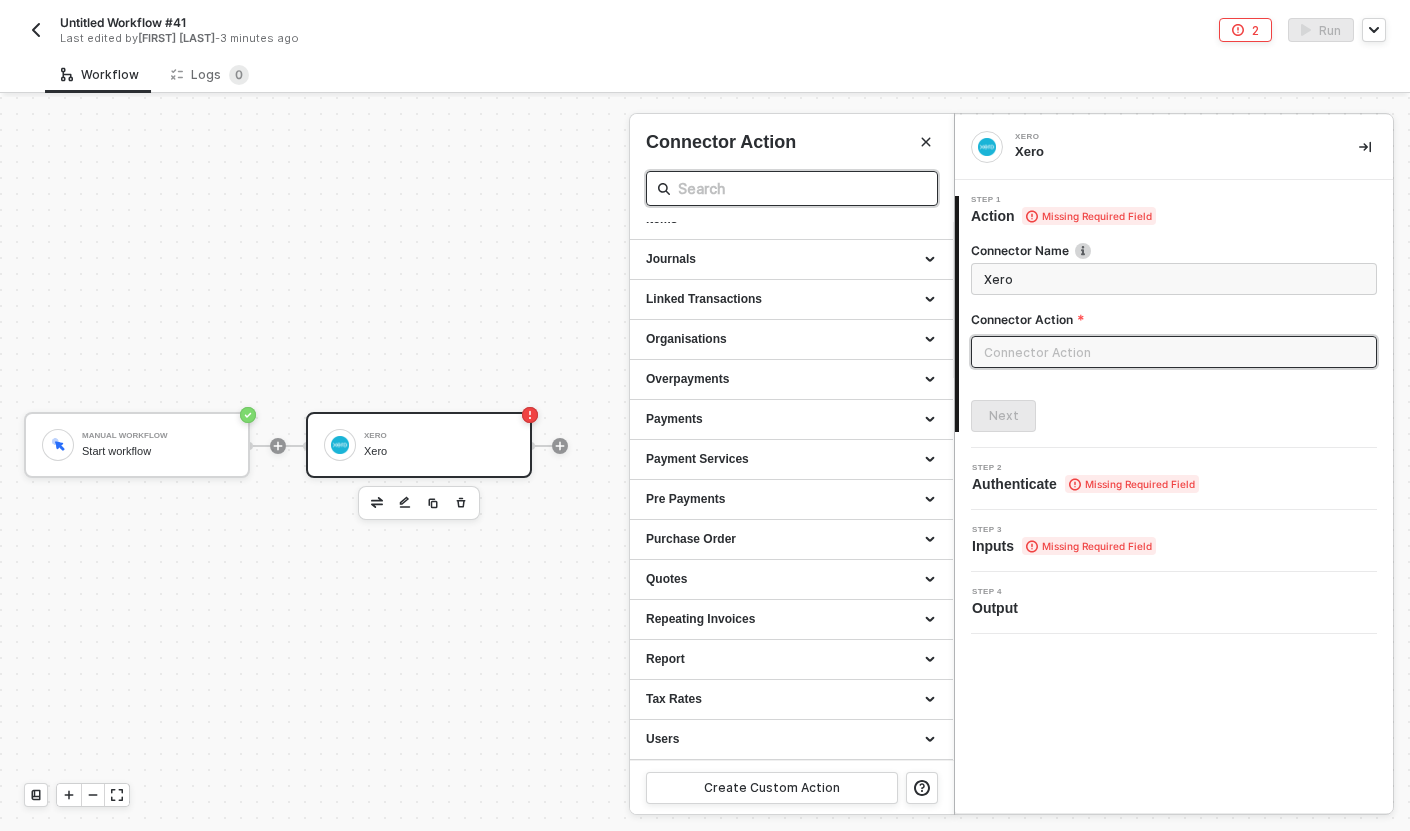 click at bounding box center (792, 188) 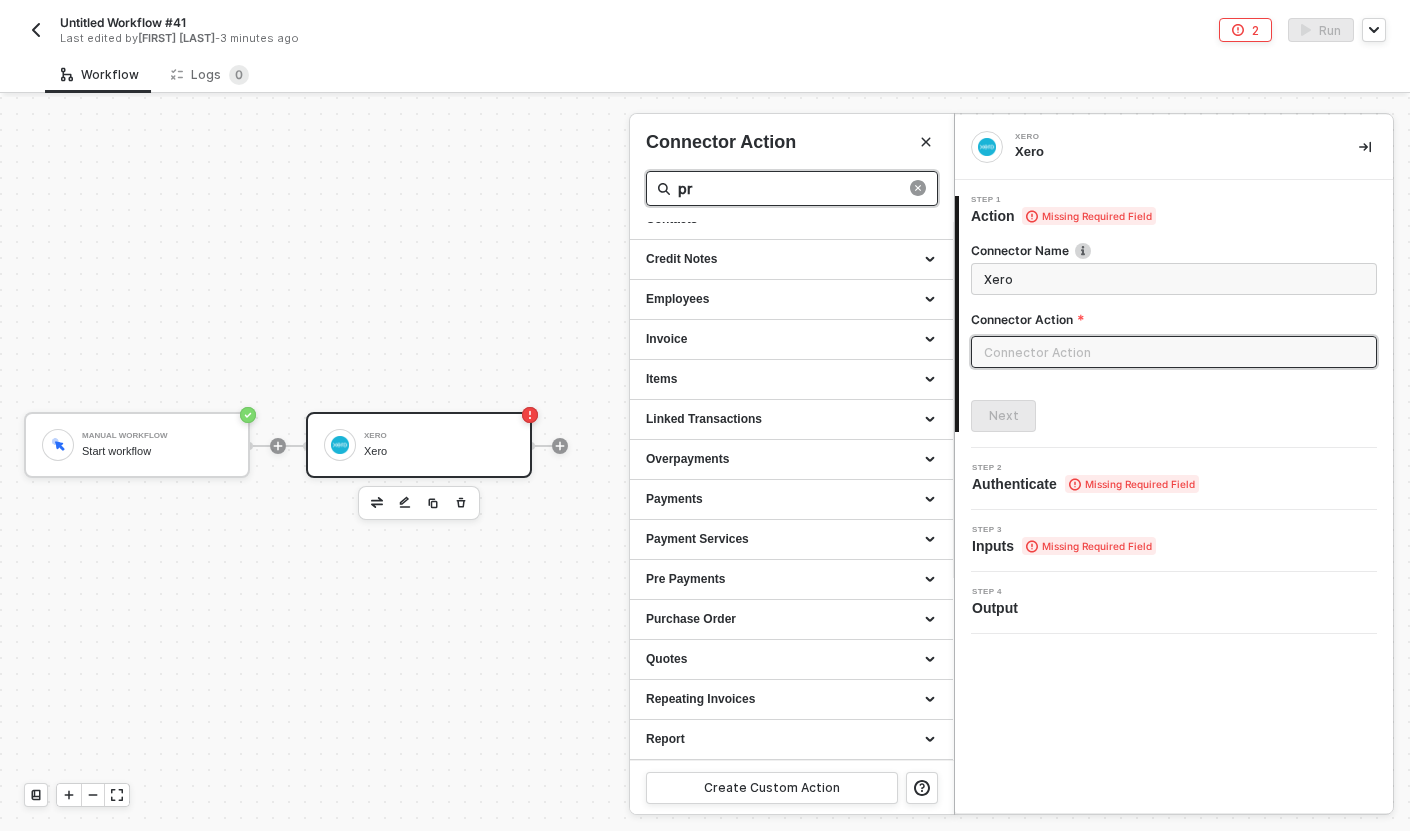 scroll, scrollTop: 0, scrollLeft: 0, axis: both 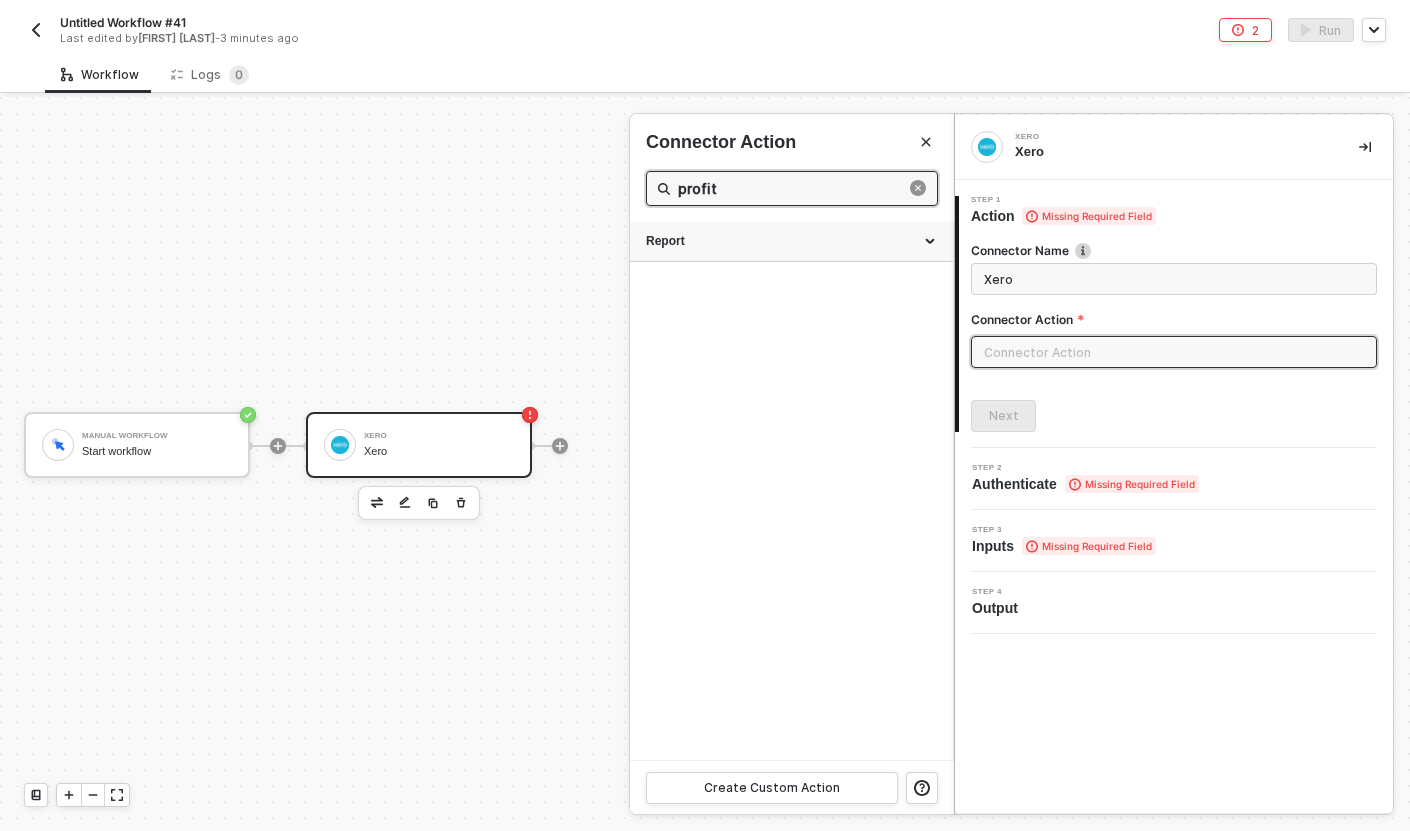 click on "Report" at bounding box center (791, 242) 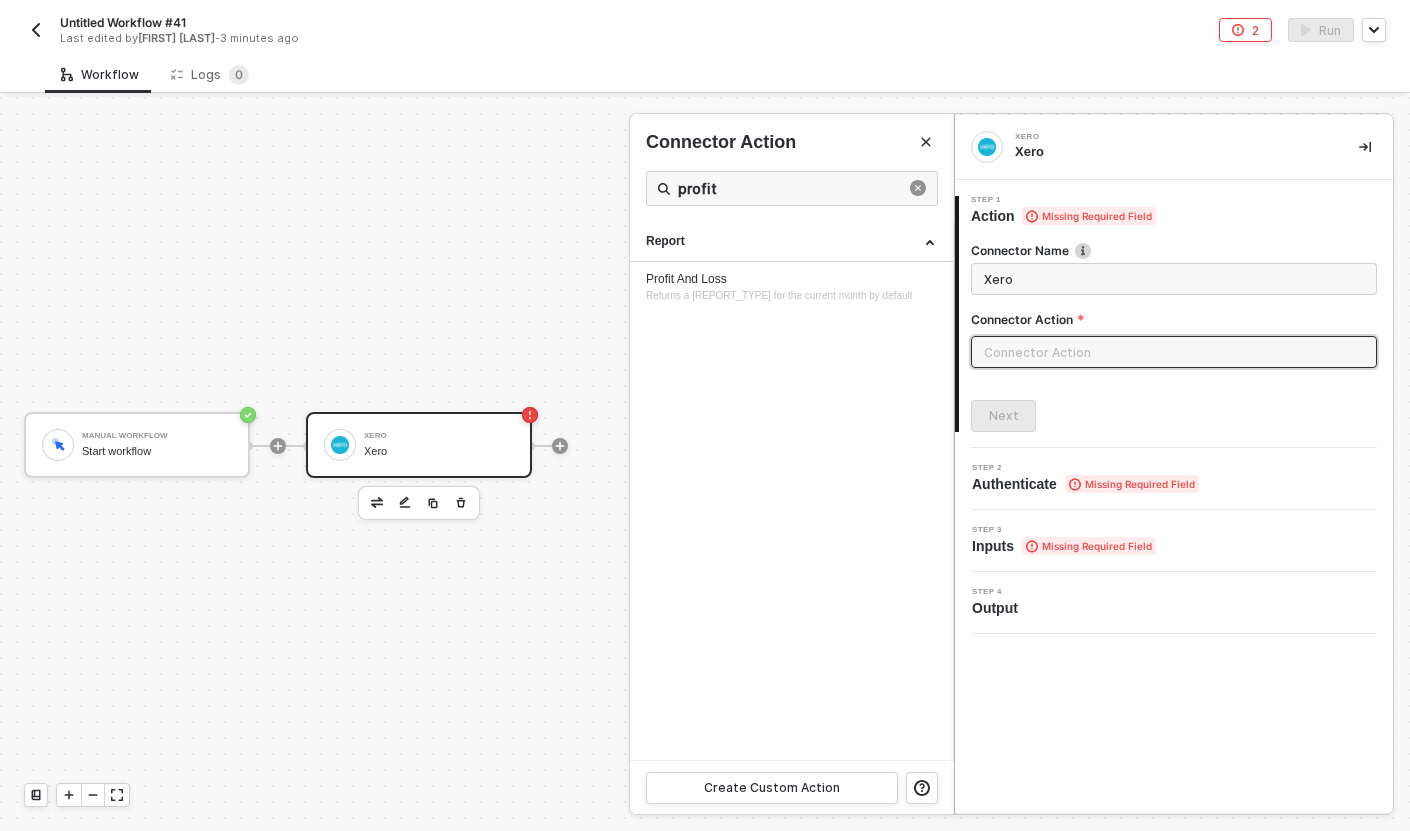click on "Connector Name Xero Connector Action Next" at bounding box center (1174, 329) 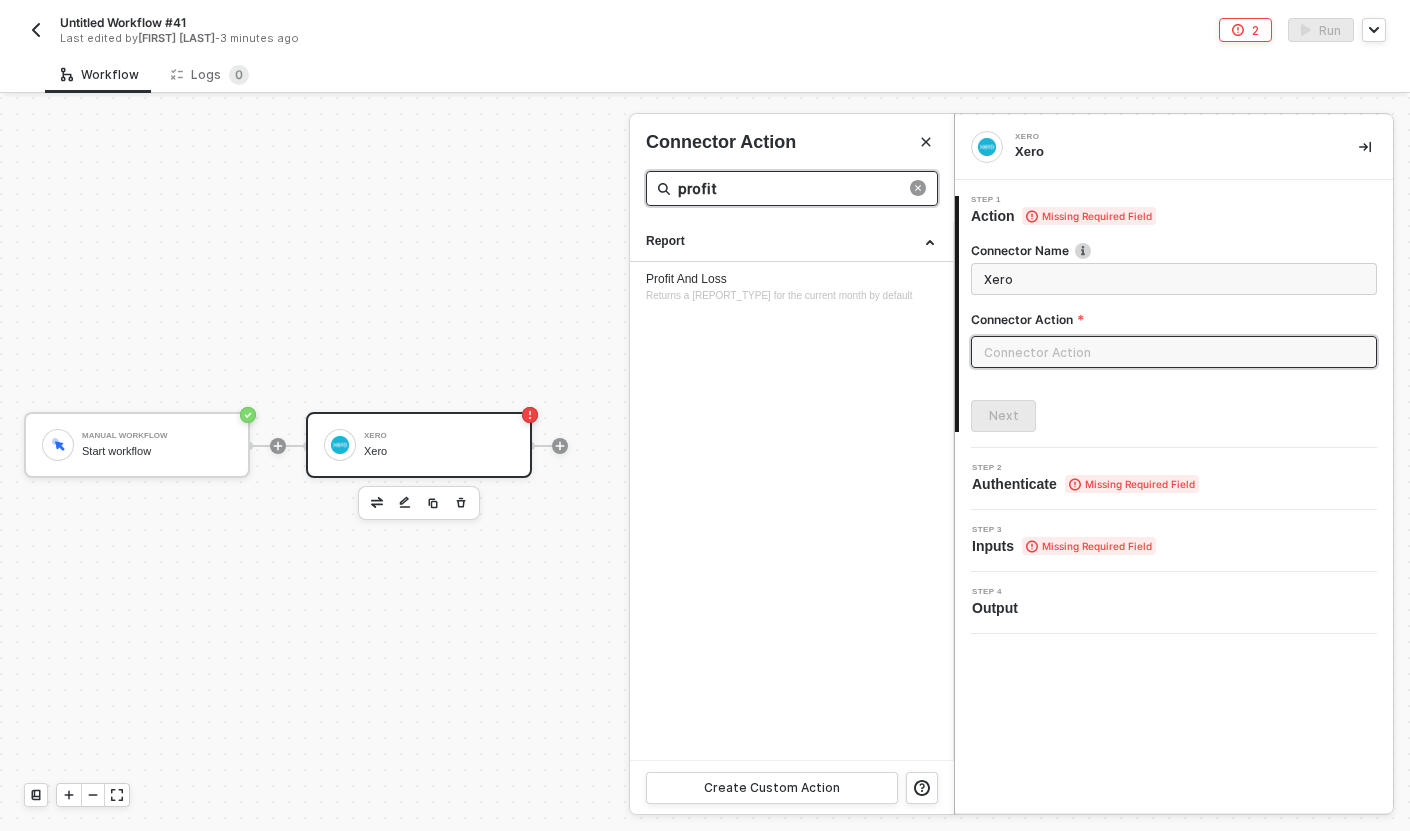 click on "profit" at bounding box center (792, 188) 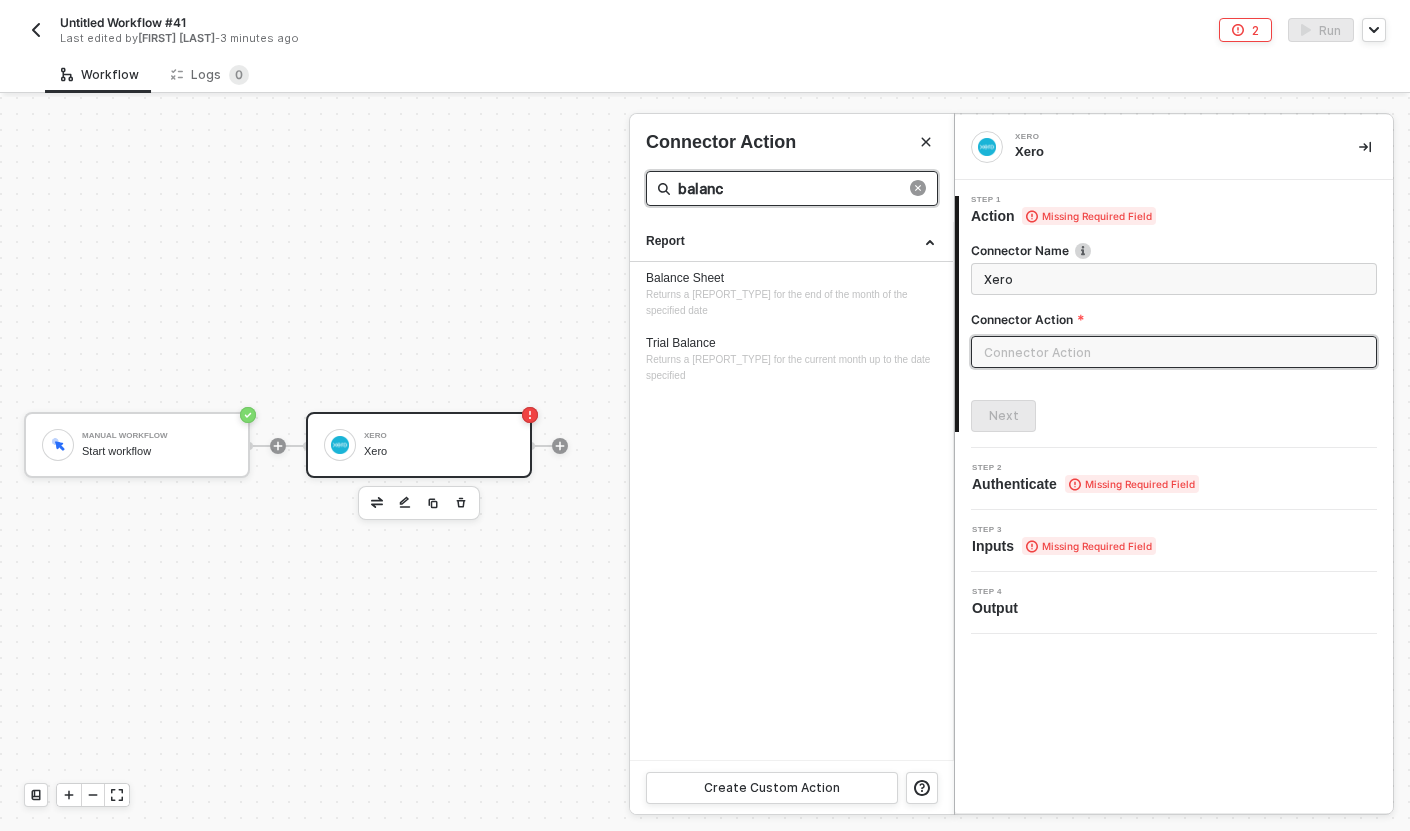 type on "balance" 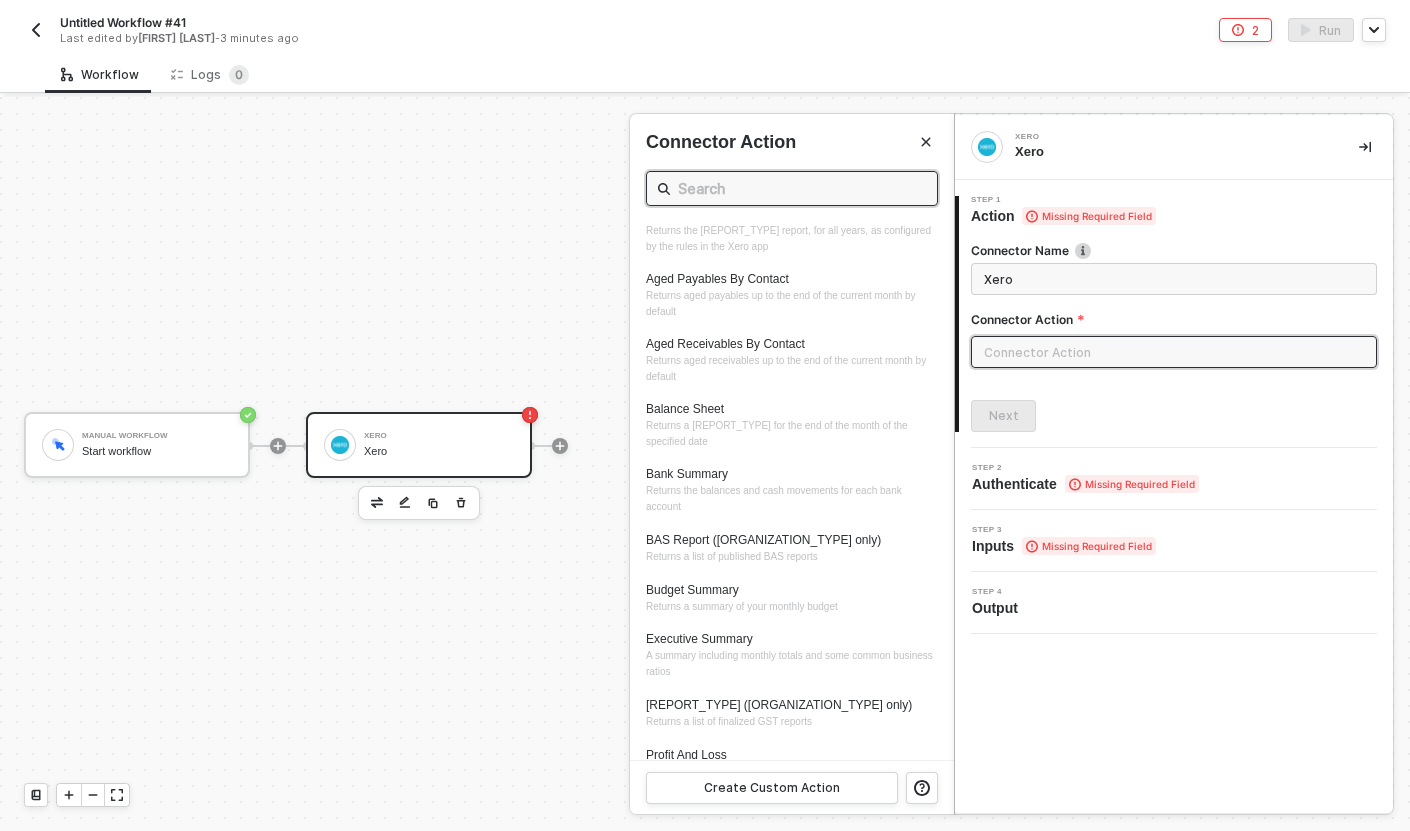 scroll, scrollTop: 1037, scrollLeft: 0, axis: vertical 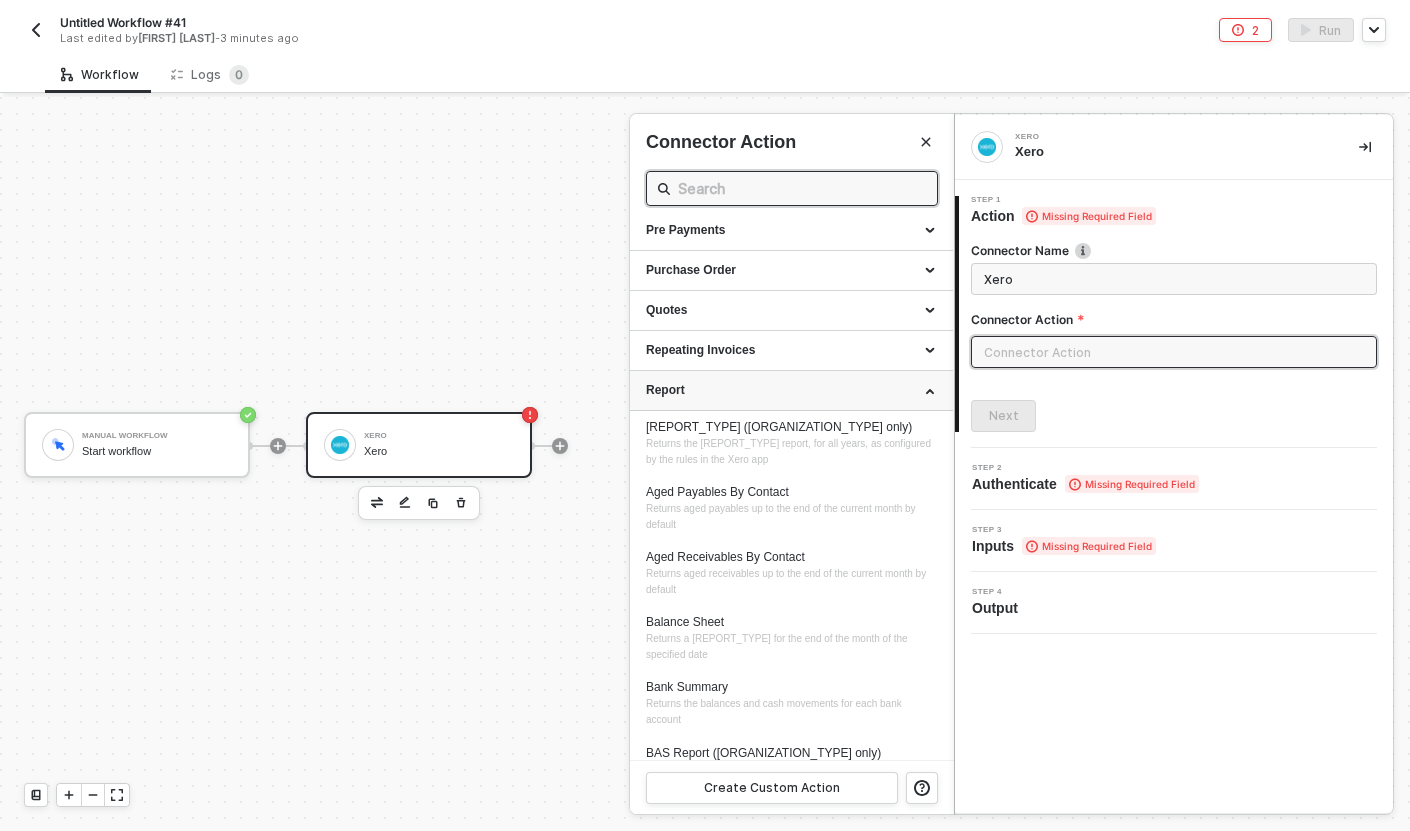 click on "Report" at bounding box center [791, 390] 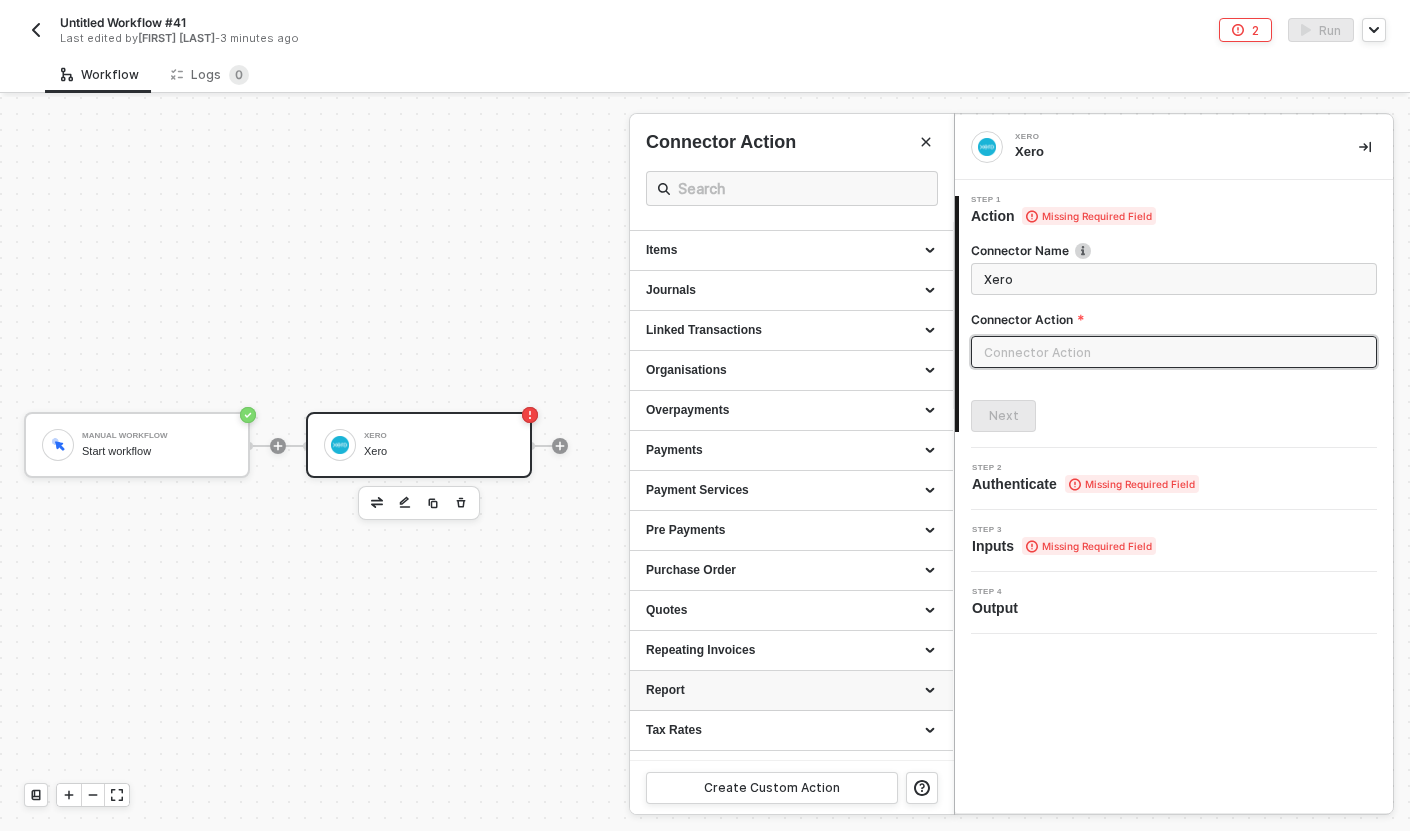 scroll, scrollTop: 344, scrollLeft: 0, axis: vertical 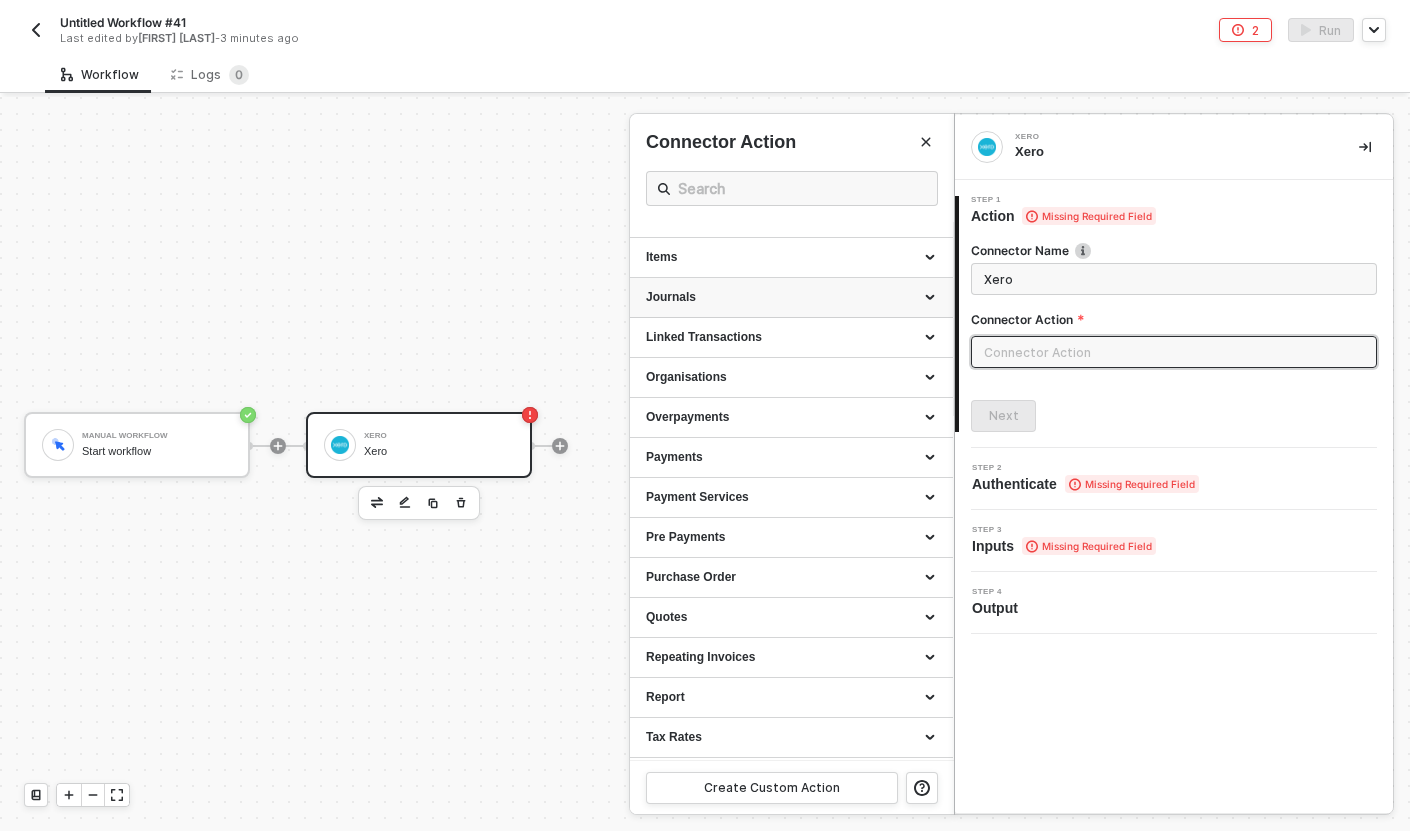 click on "Journals" at bounding box center (791, 298) 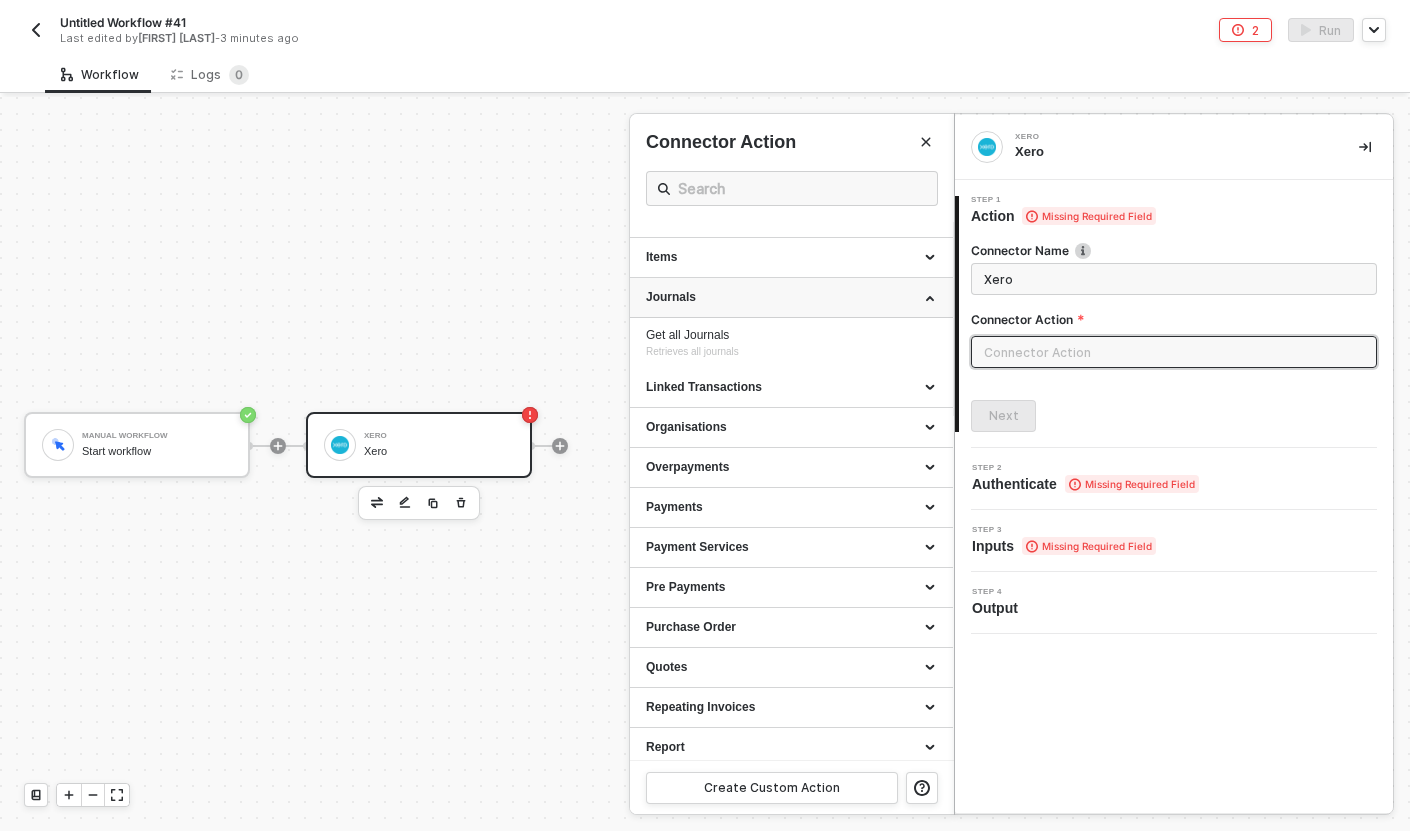 click on "Journals" at bounding box center (791, 298) 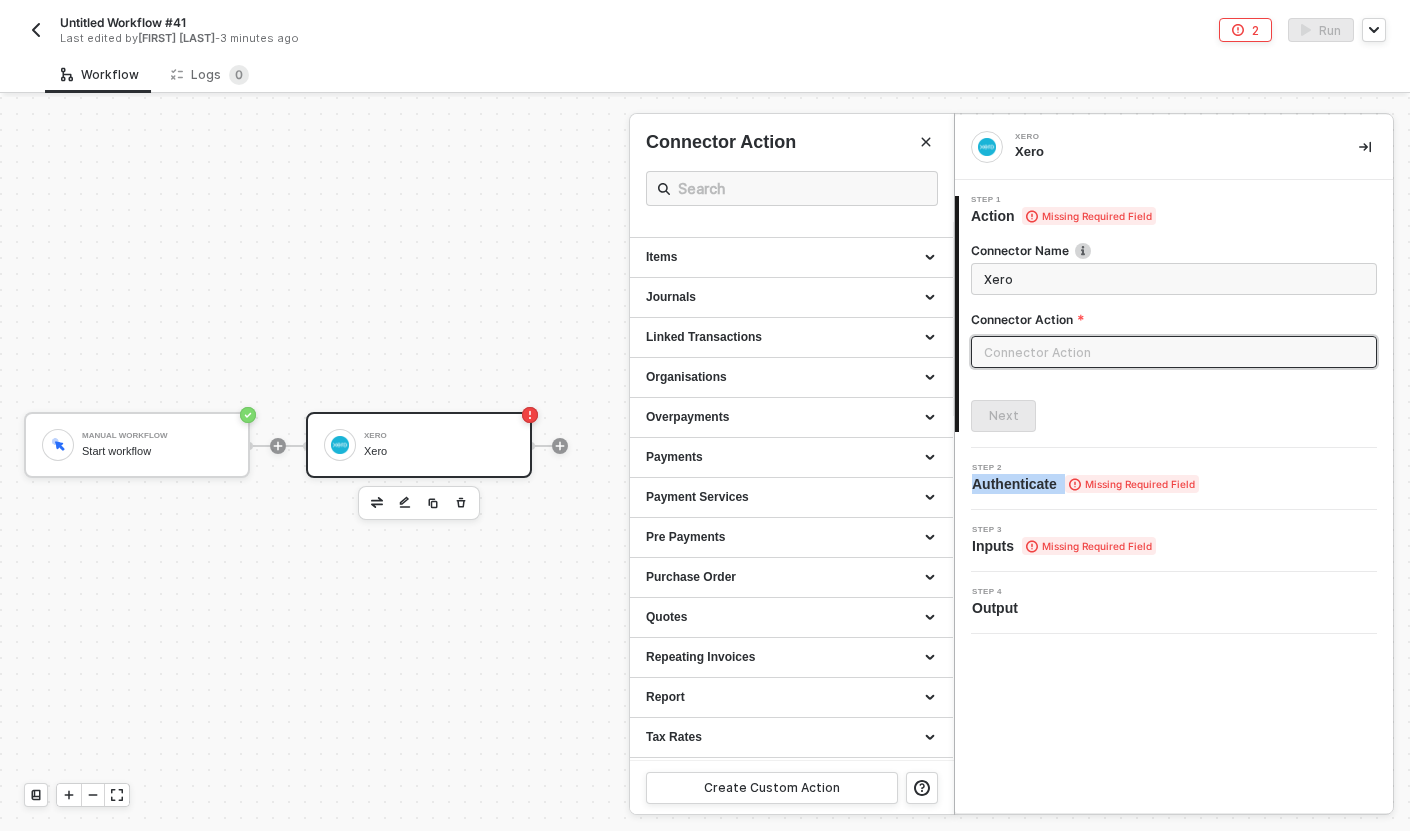 click on "Step 2 Authenticate      Missing Required Field" at bounding box center (1176, 479) 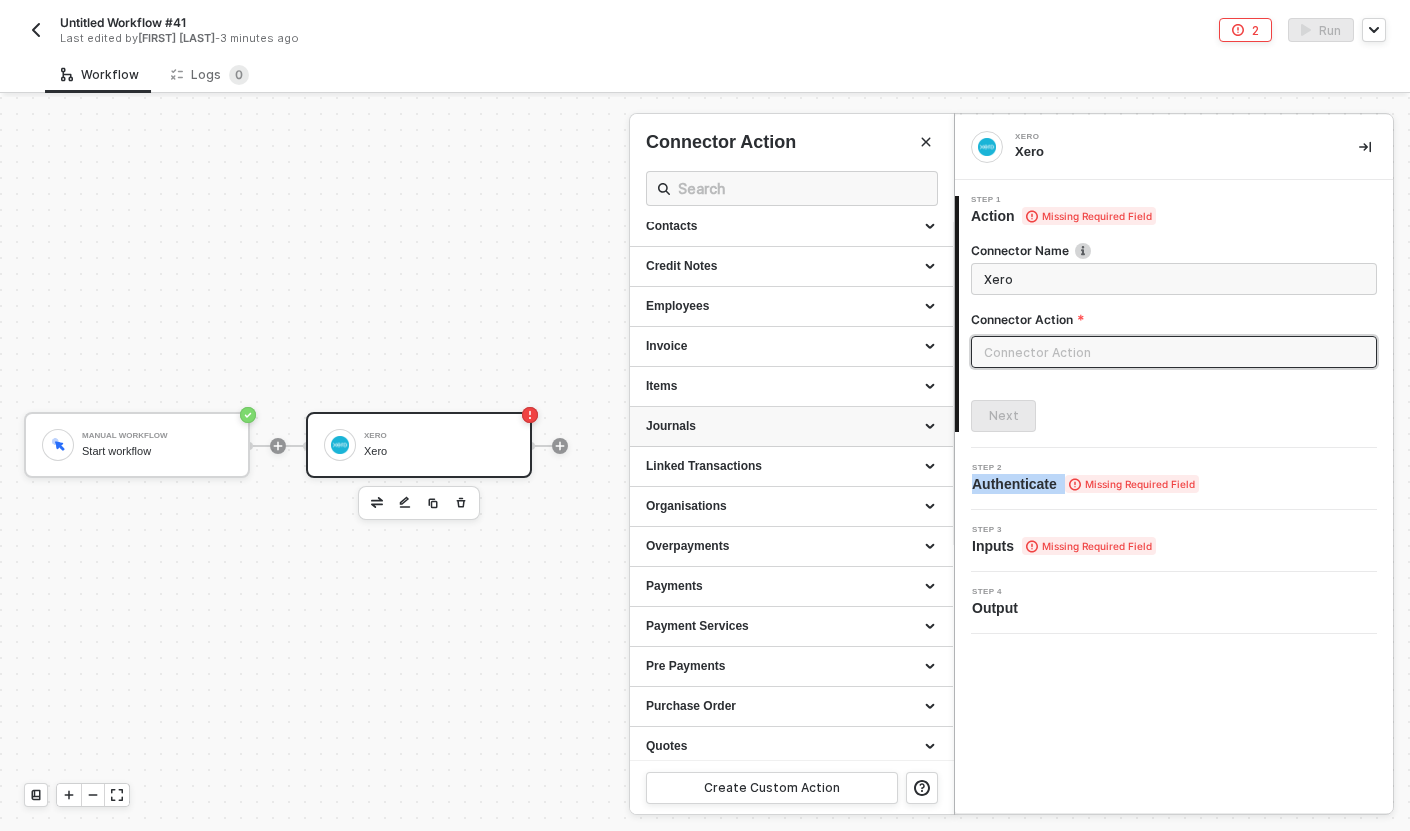scroll, scrollTop: 221, scrollLeft: 0, axis: vertical 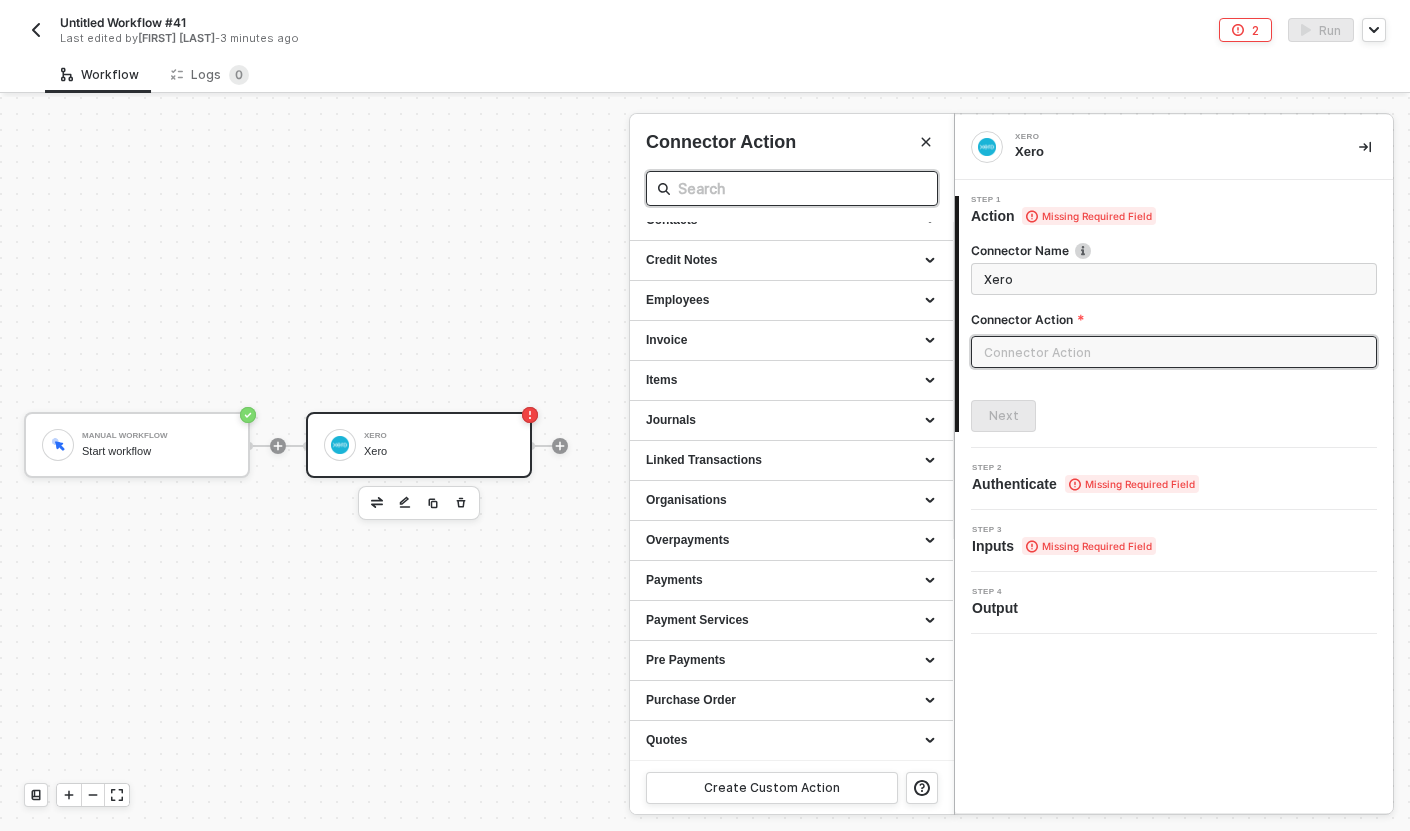 click at bounding box center [792, 188] 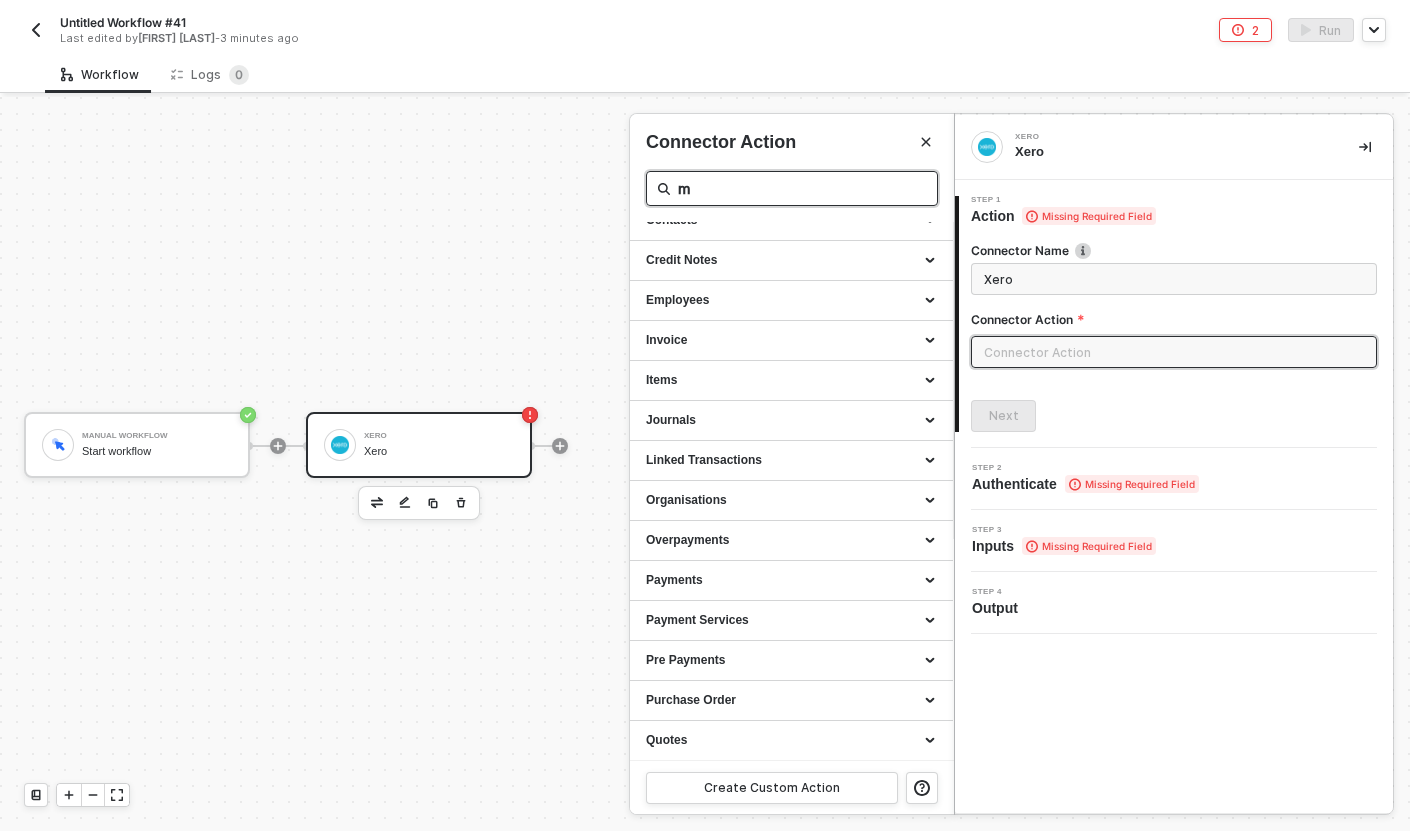 scroll, scrollTop: 0, scrollLeft: 0, axis: both 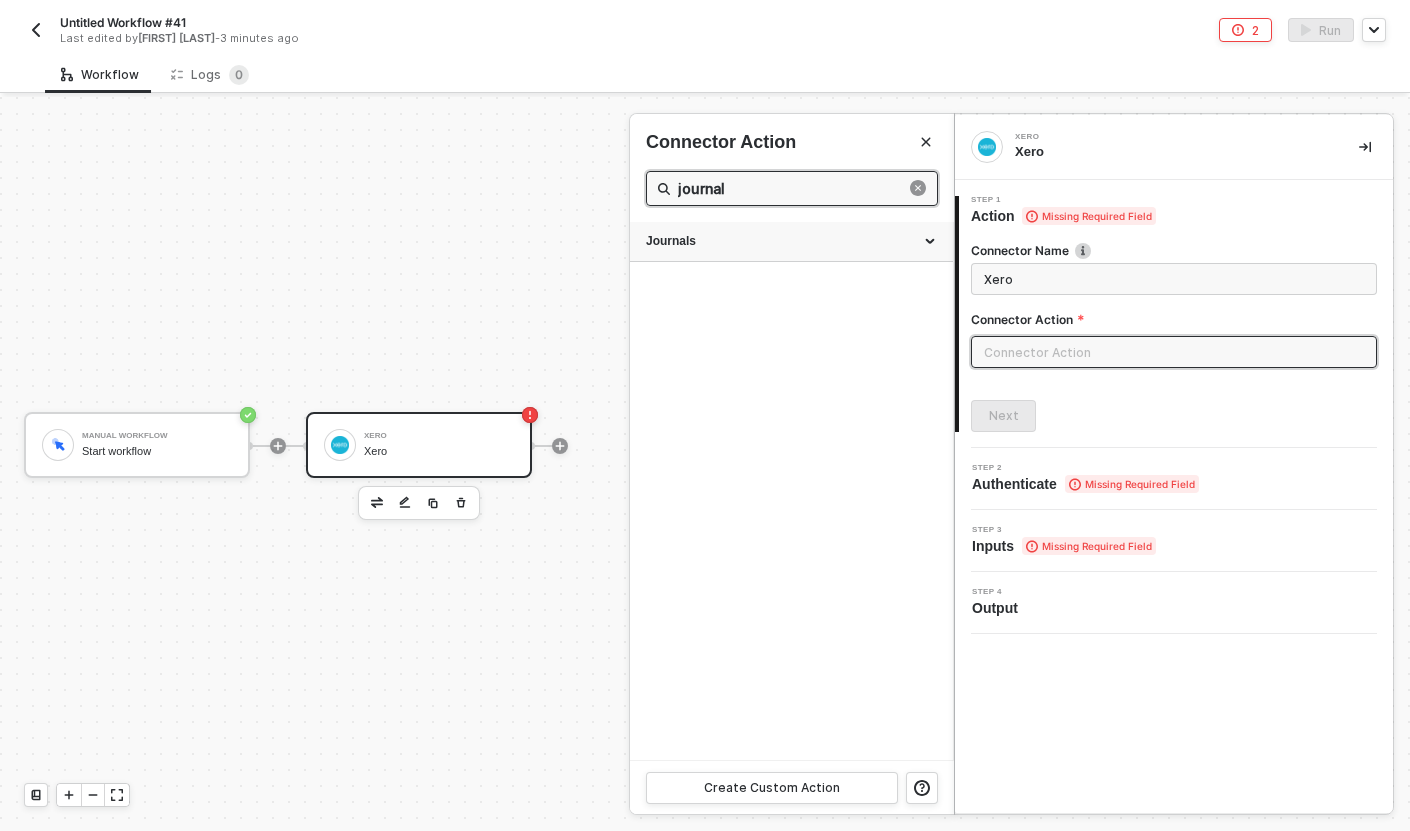 type on "journal" 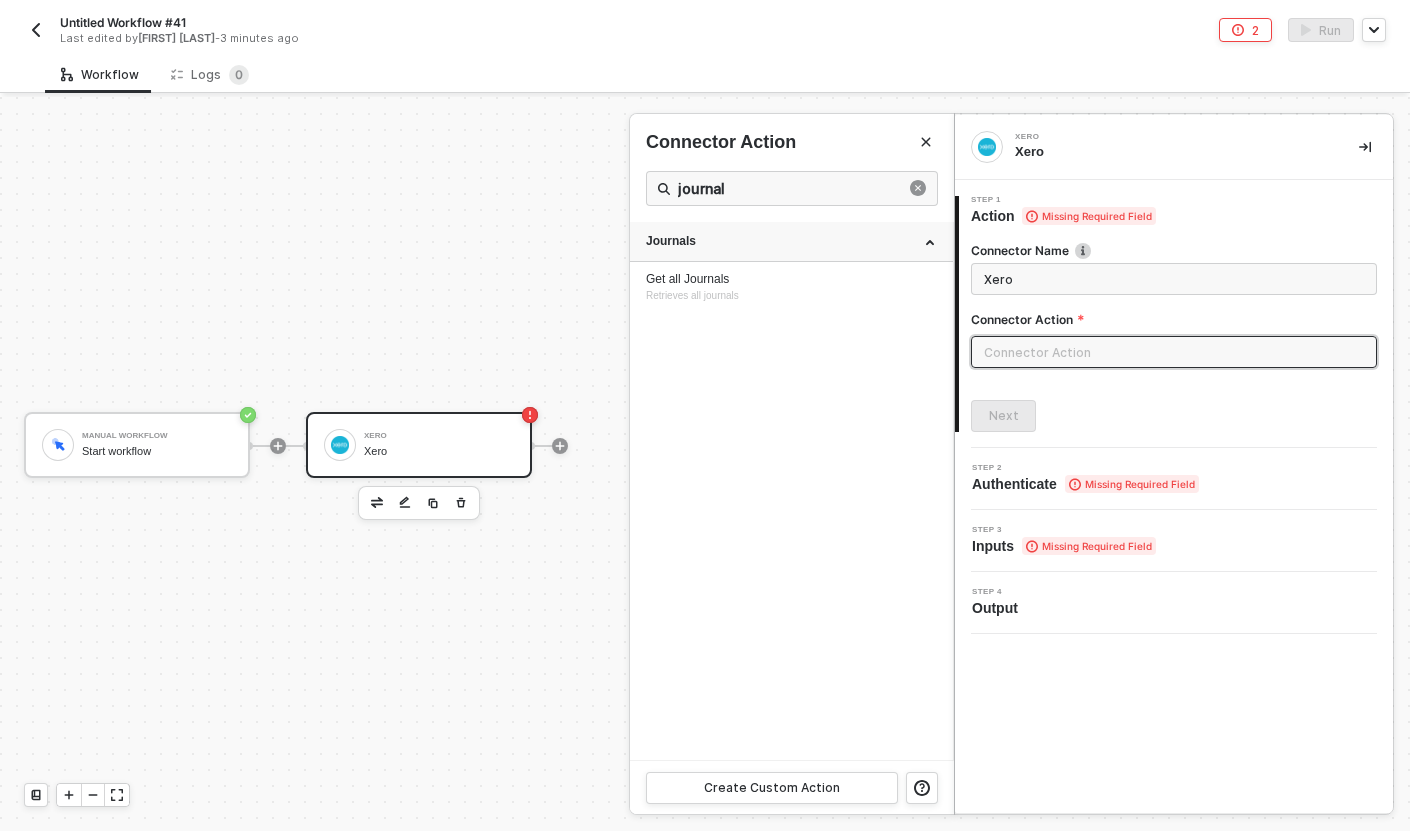 click on "Journals" at bounding box center (791, 241) 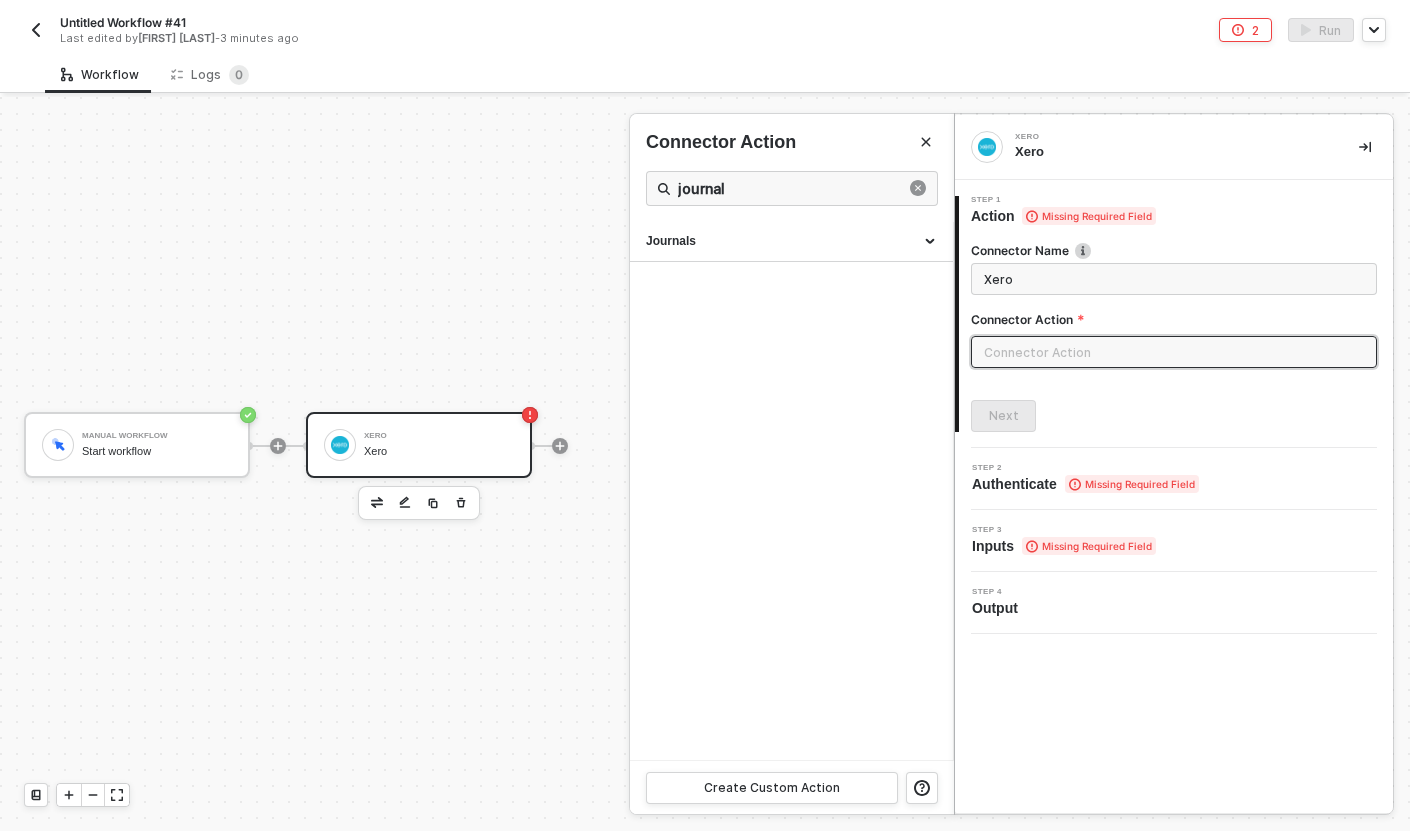 click on "Connector Action" at bounding box center [1174, 323] 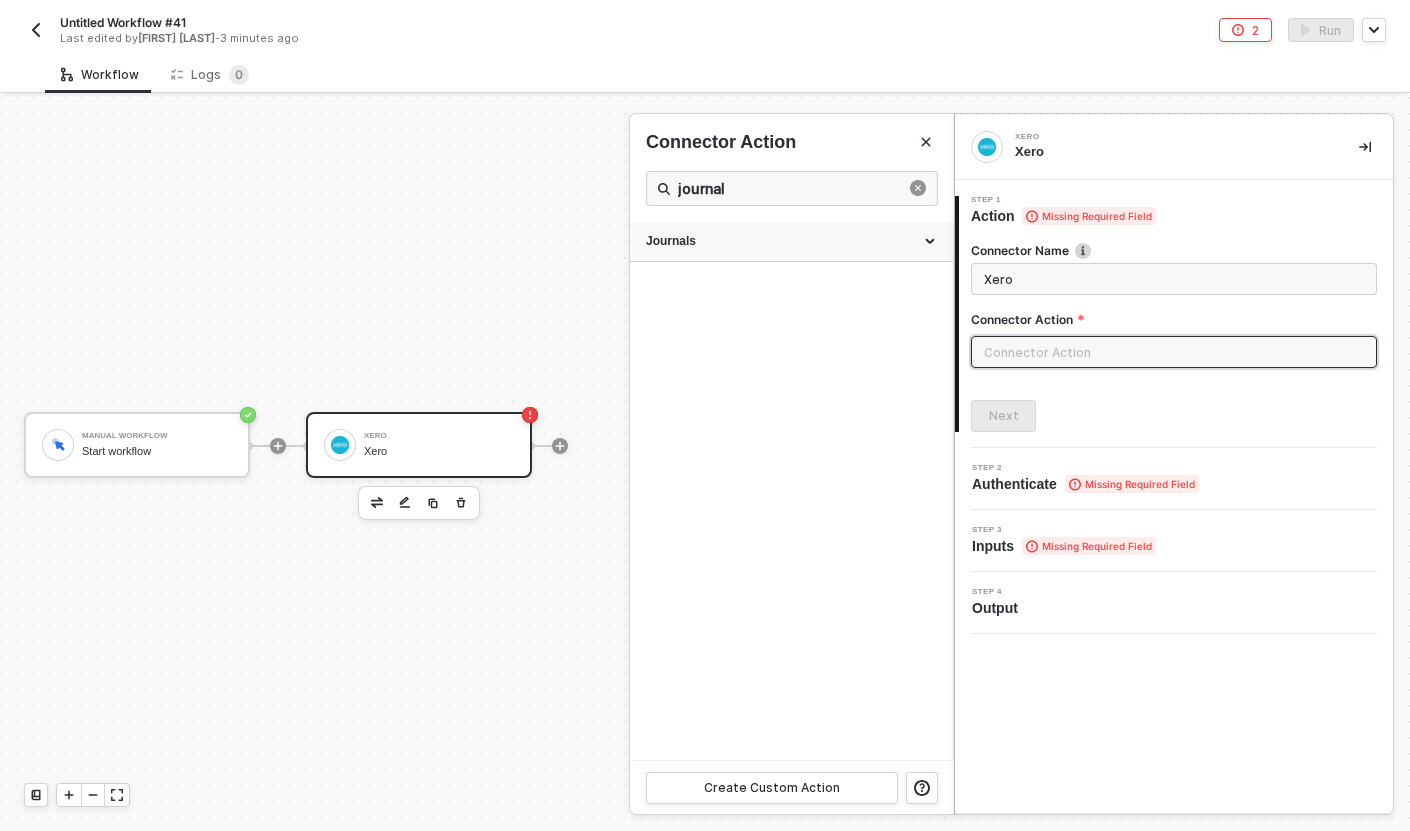 click on "Journals" at bounding box center (791, 241) 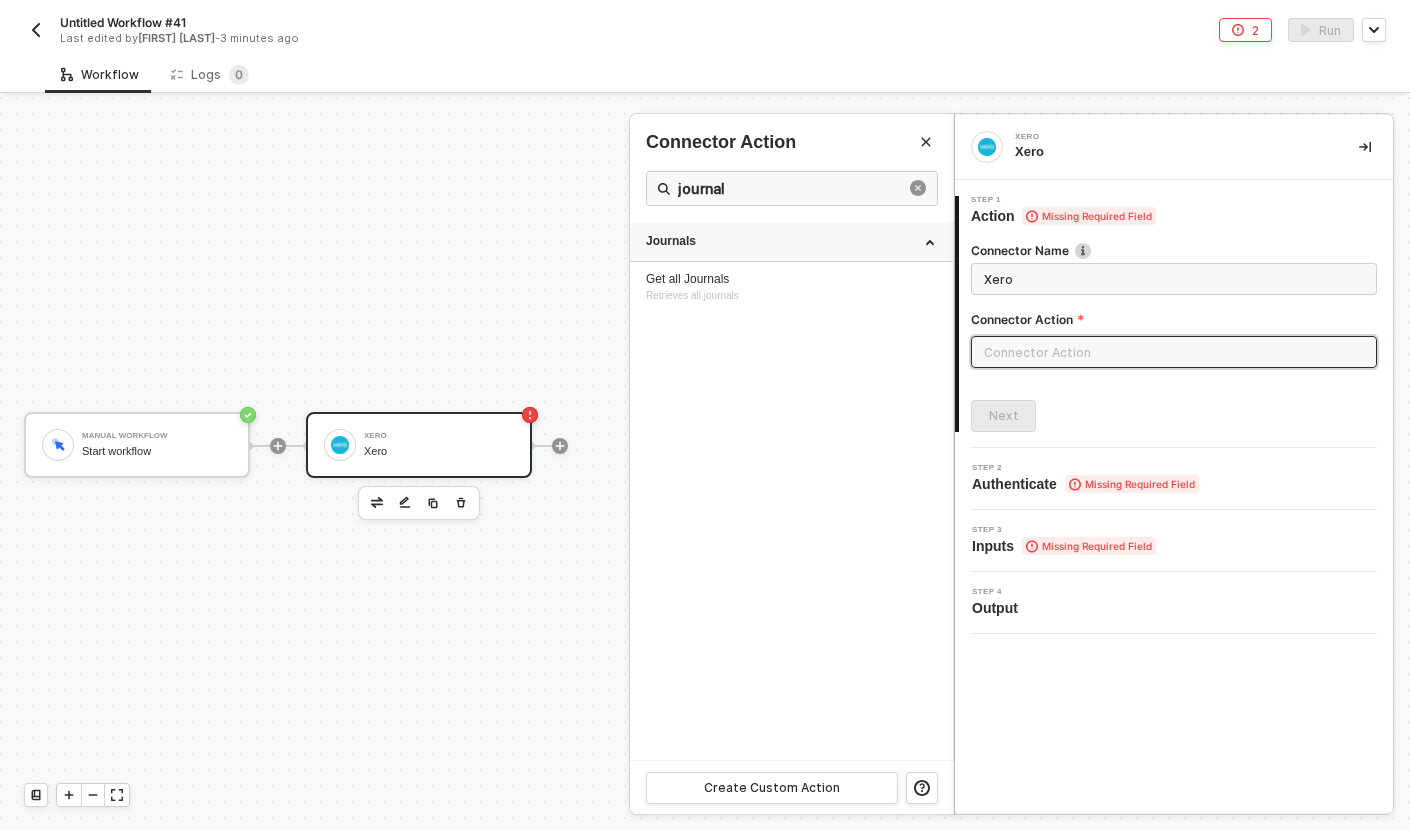 click on "Journals" at bounding box center [791, 241] 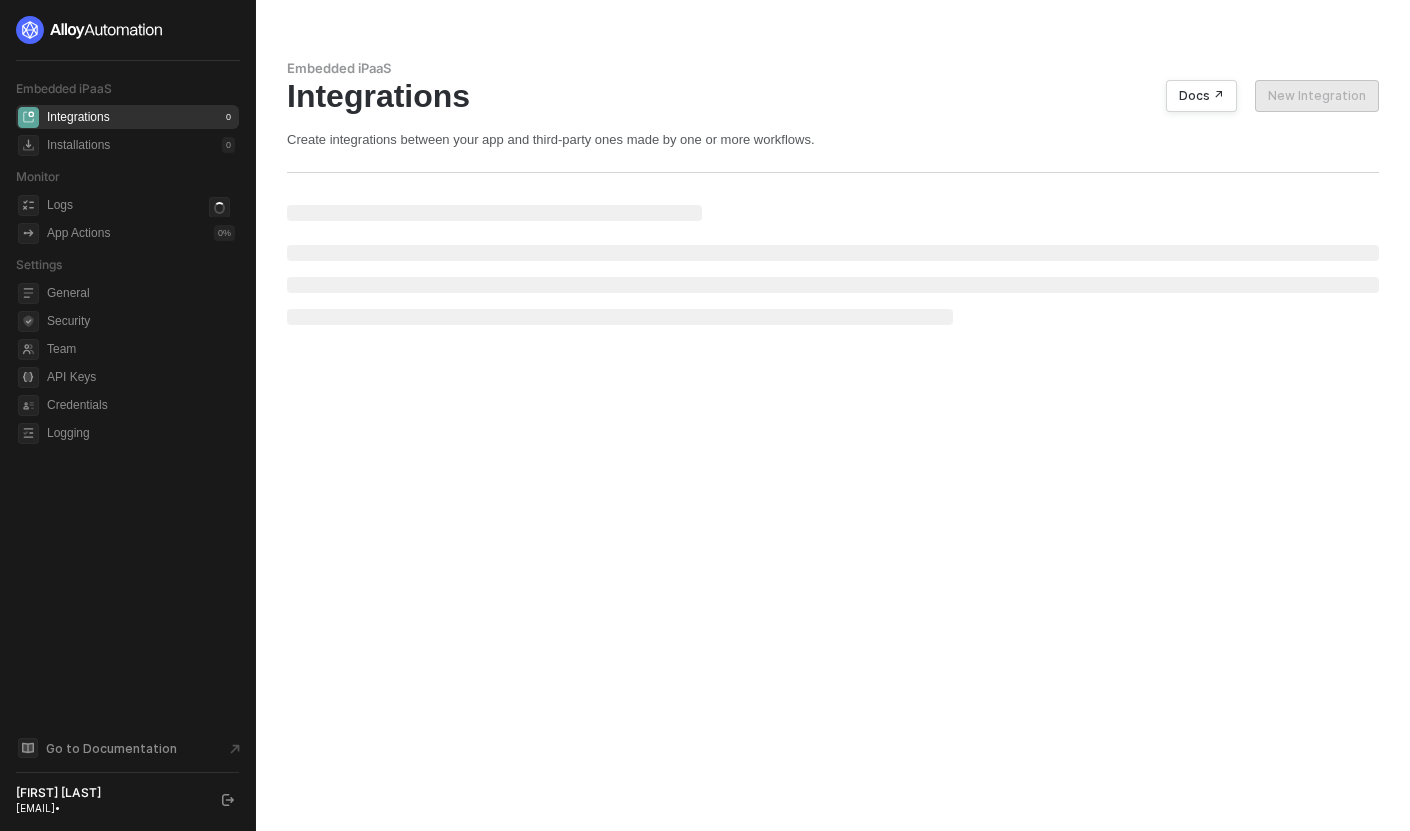 scroll, scrollTop: 0, scrollLeft: 0, axis: both 